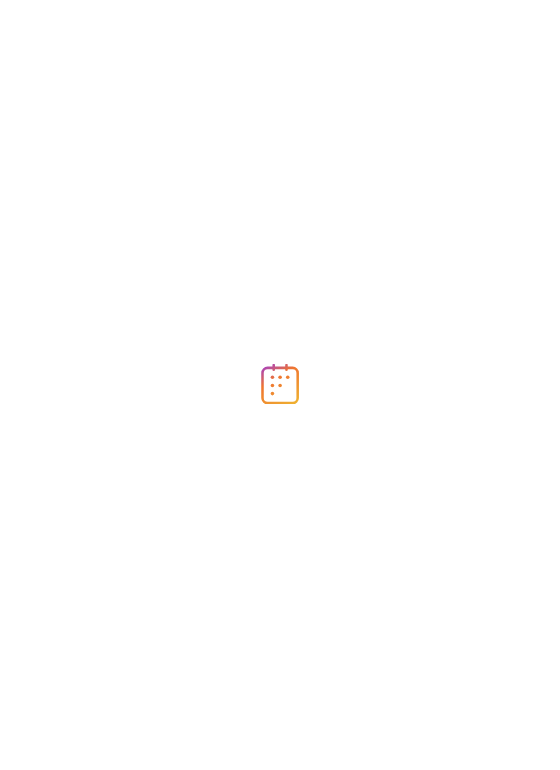 scroll, scrollTop: 0, scrollLeft: 0, axis: both 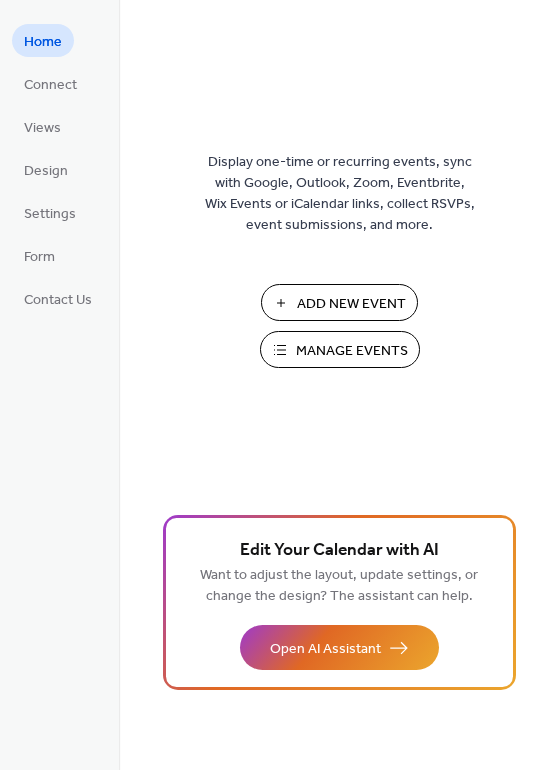 click on "Add New Event" at bounding box center (339, 302) 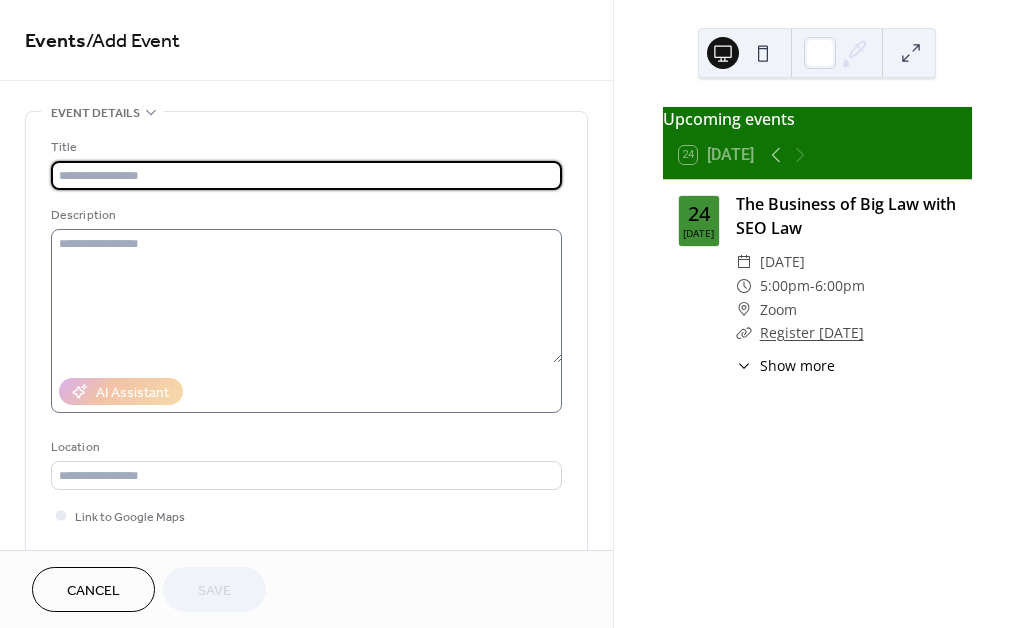 scroll, scrollTop: 0, scrollLeft: 0, axis: both 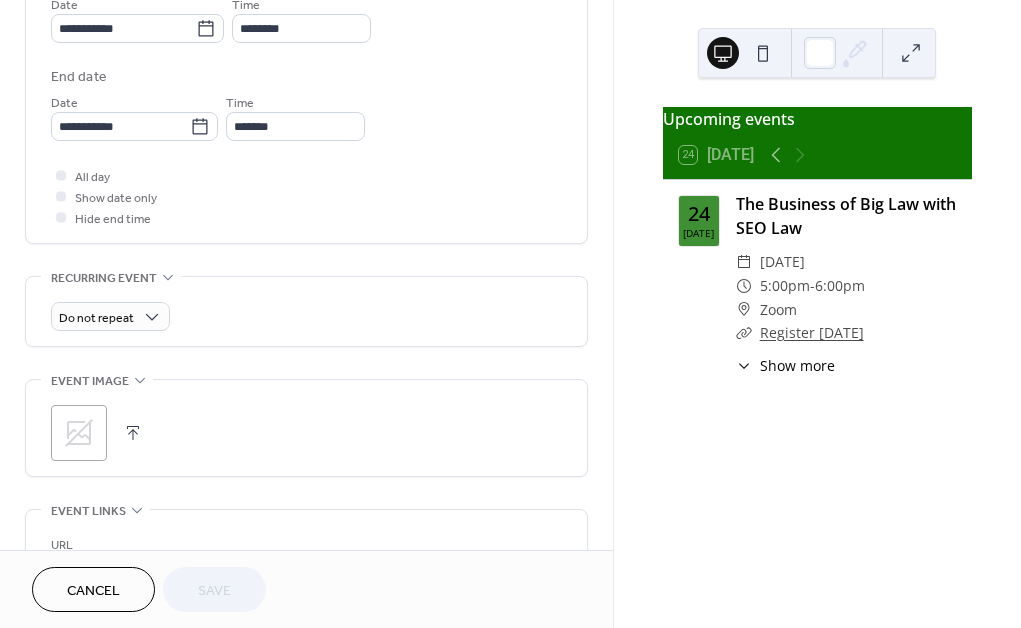 click at bounding box center (133, 433) 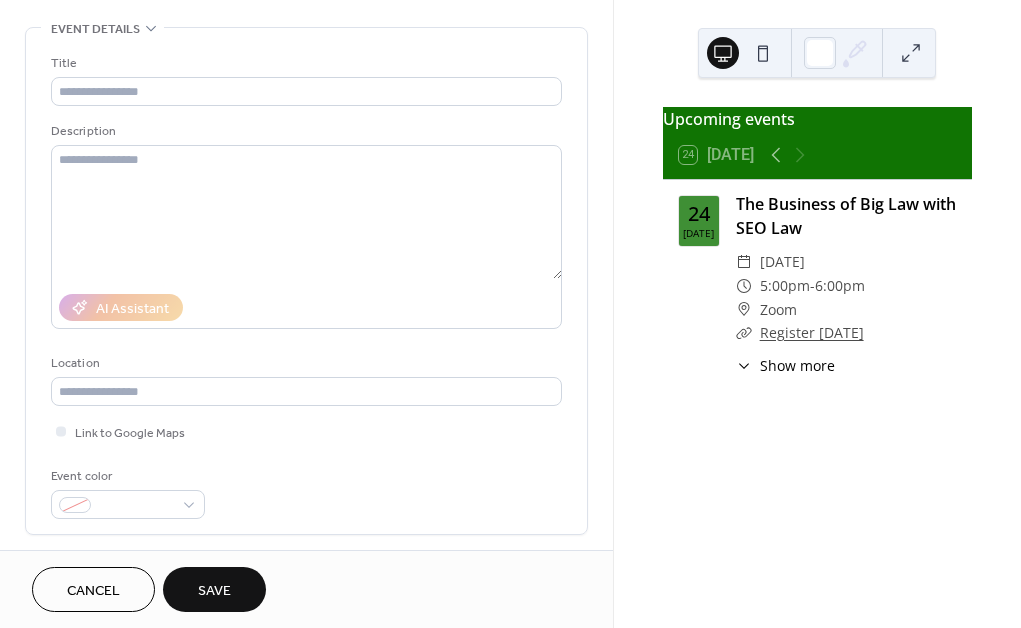 scroll, scrollTop: 0, scrollLeft: 0, axis: both 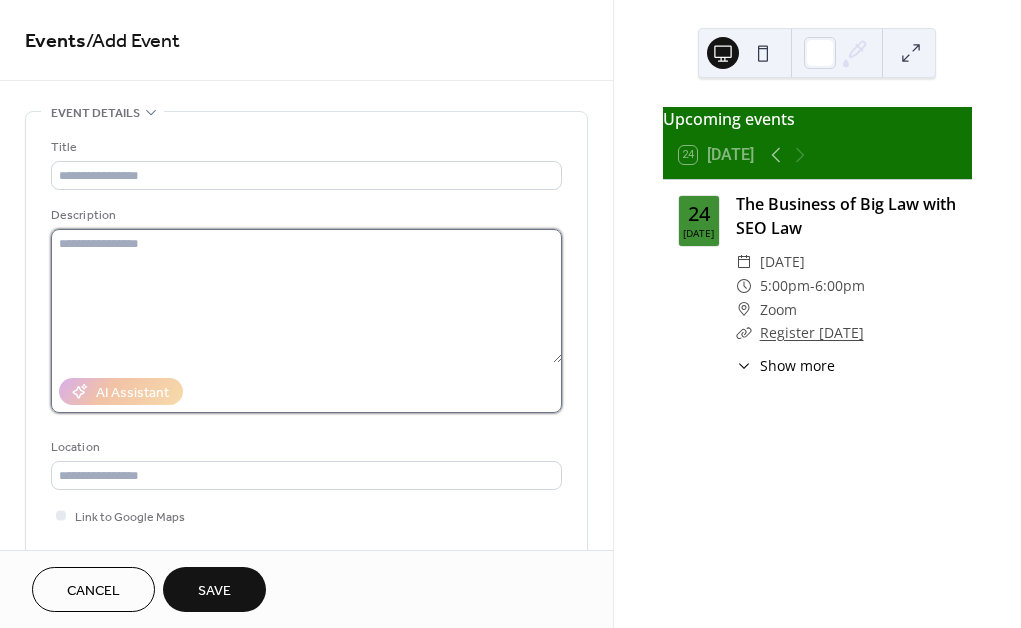 click at bounding box center (306, 296) 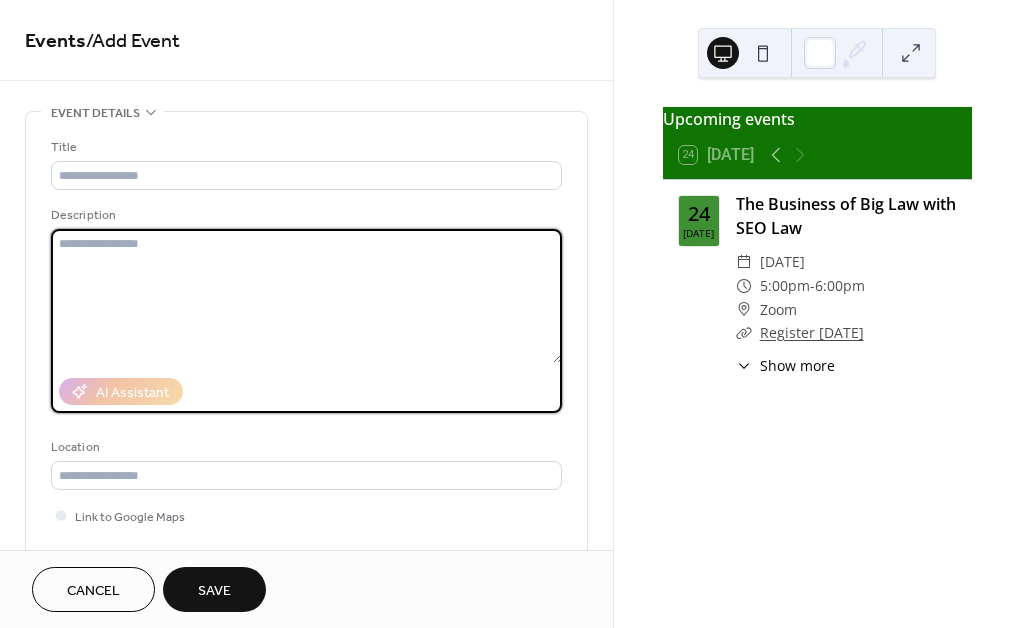 paste on "**********" 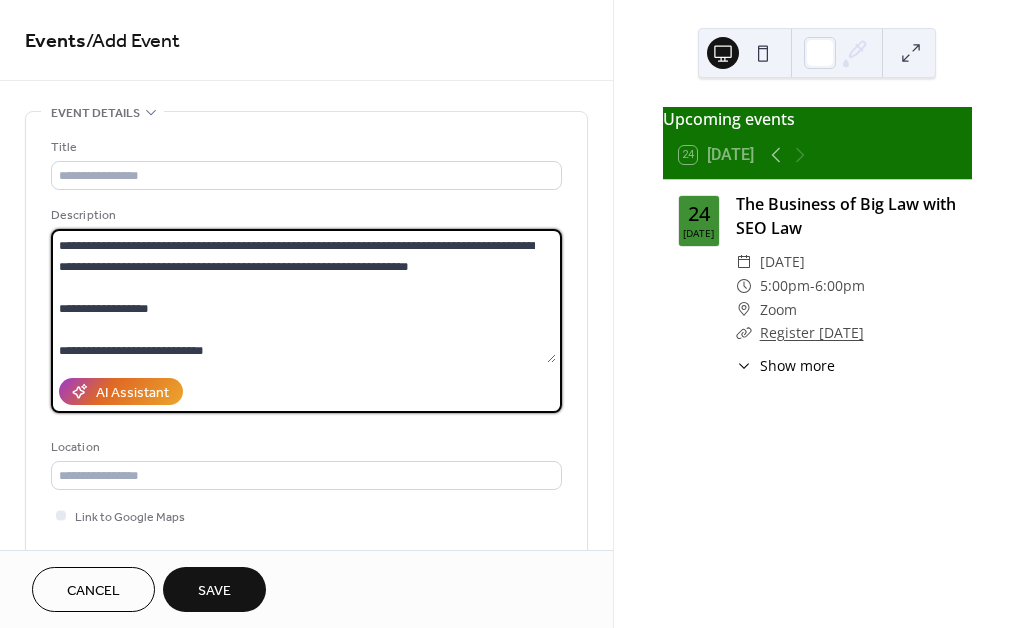 scroll, scrollTop: 40, scrollLeft: 0, axis: vertical 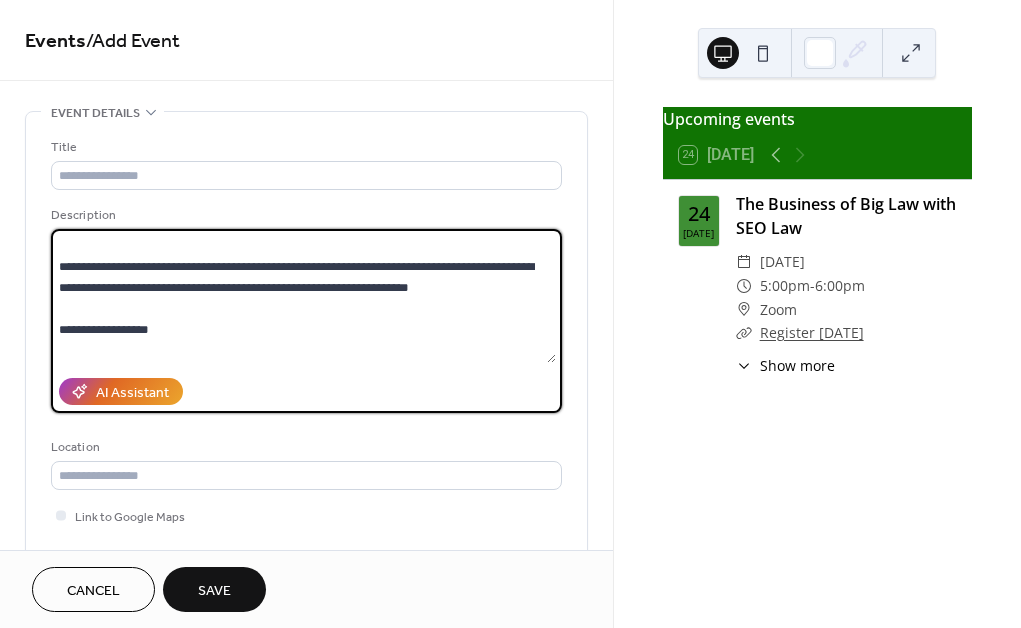 click on "**********" at bounding box center (303, 296) 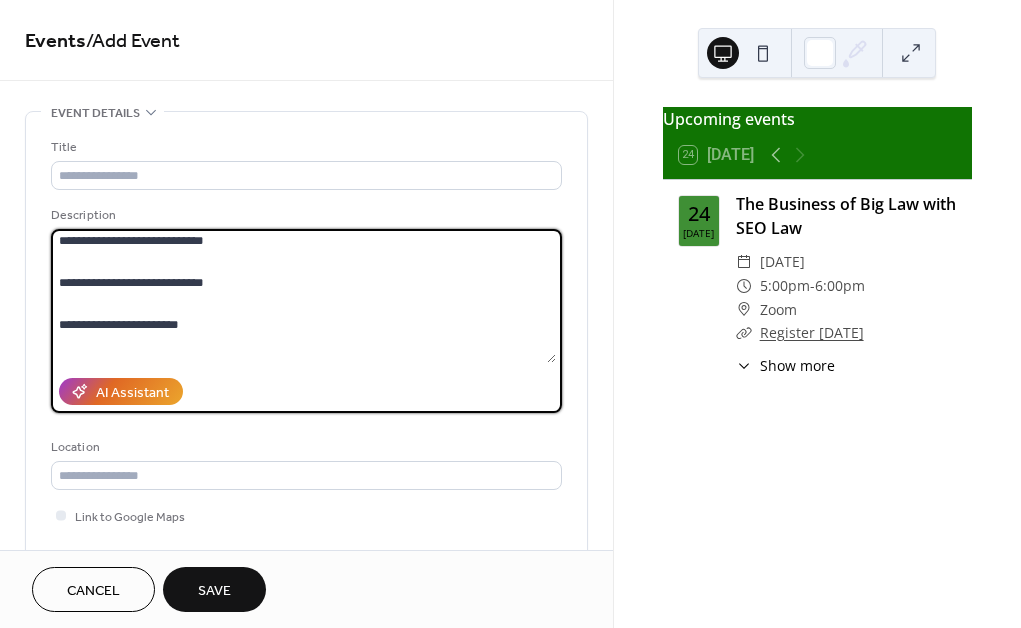 scroll, scrollTop: 154, scrollLeft: 0, axis: vertical 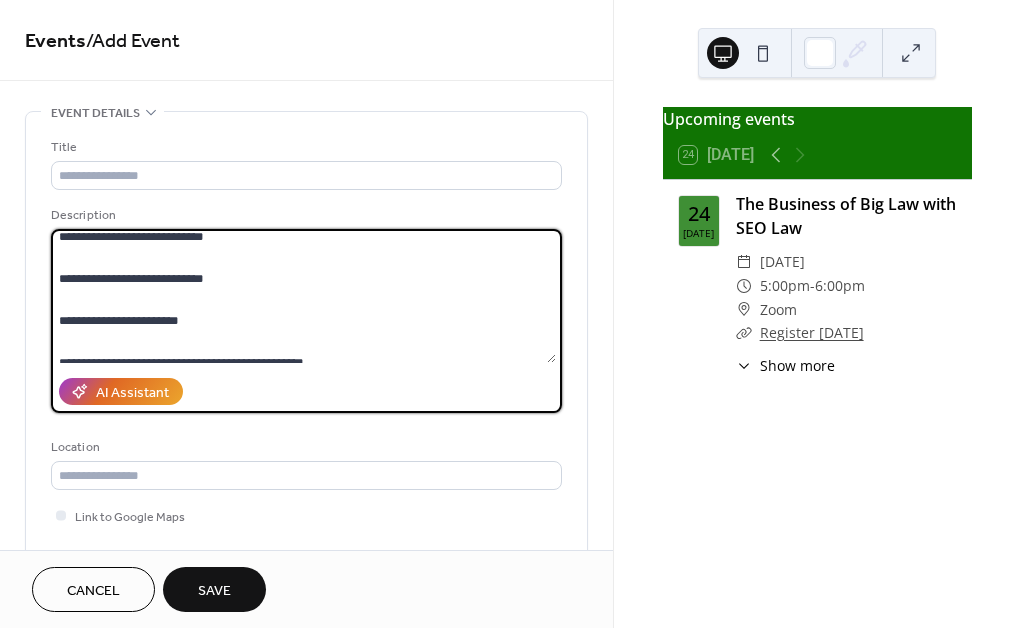 click on "**********" at bounding box center (303, 296) 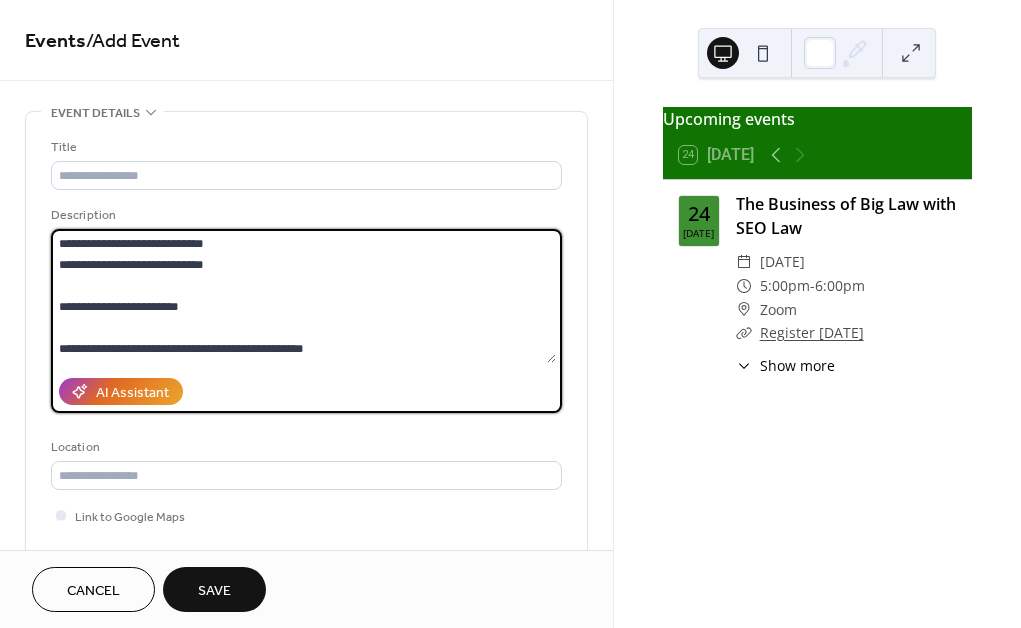 scroll, scrollTop: 133, scrollLeft: 0, axis: vertical 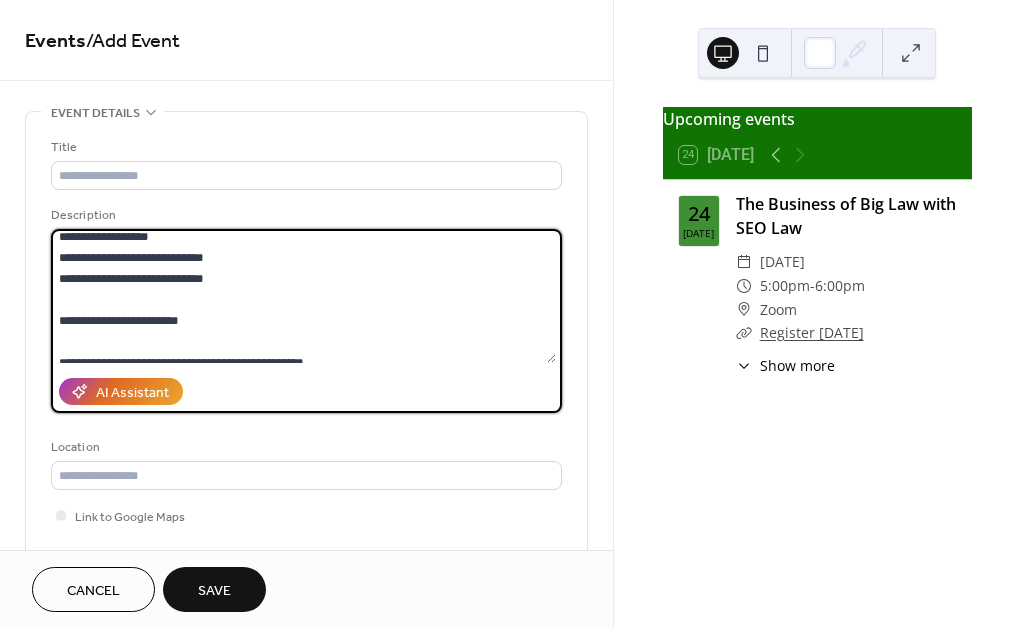 click on "**********" at bounding box center (303, 296) 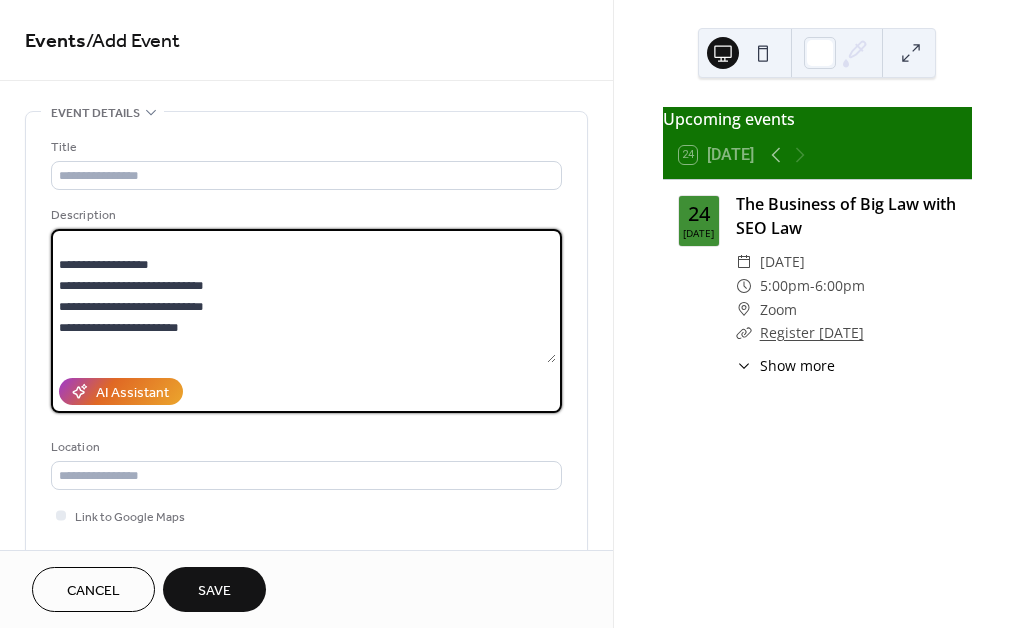 scroll, scrollTop: 126, scrollLeft: 0, axis: vertical 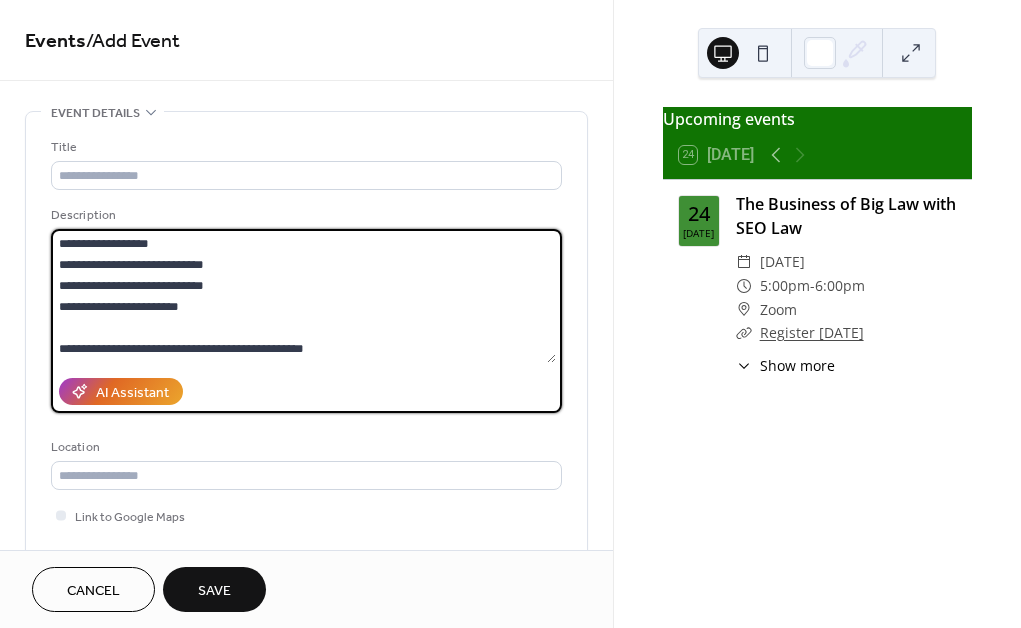 click on "**********" at bounding box center (303, 296) 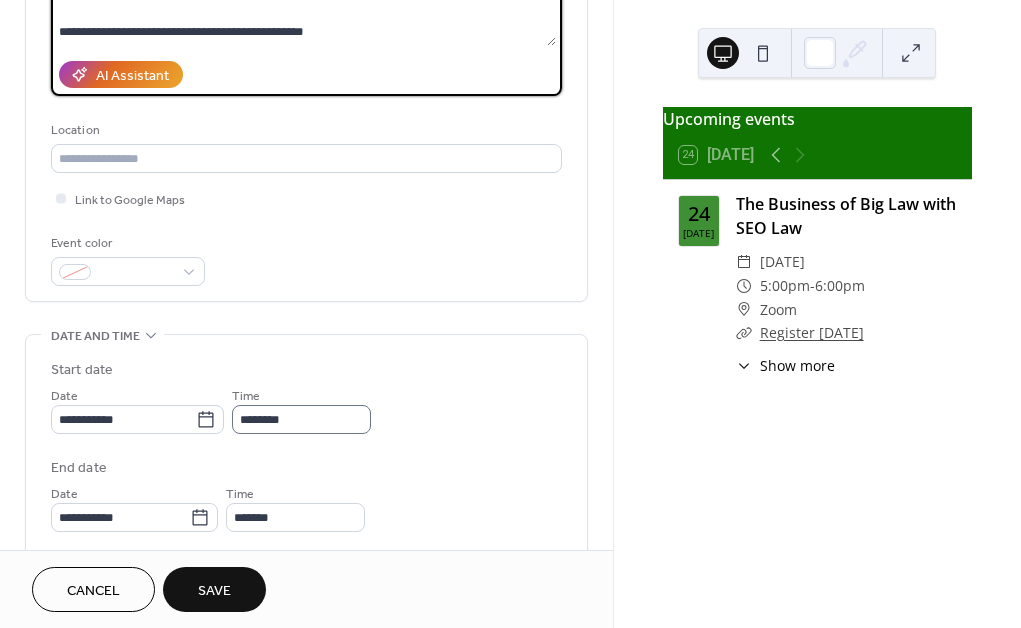 scroll, scrollTop: 346, scrollLeft: 0, axis: vertical 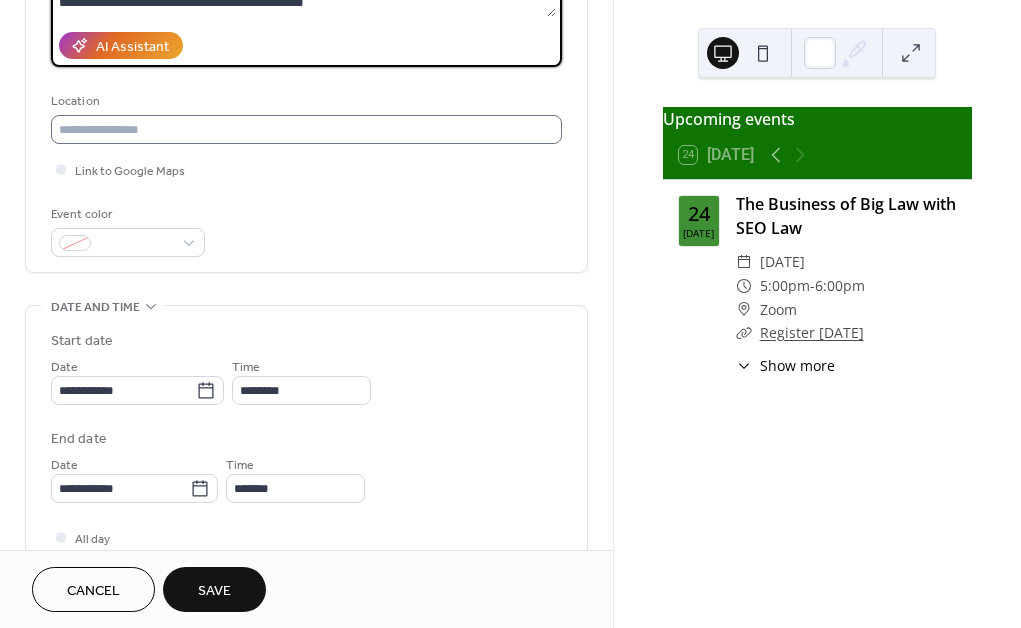 type on "**********" 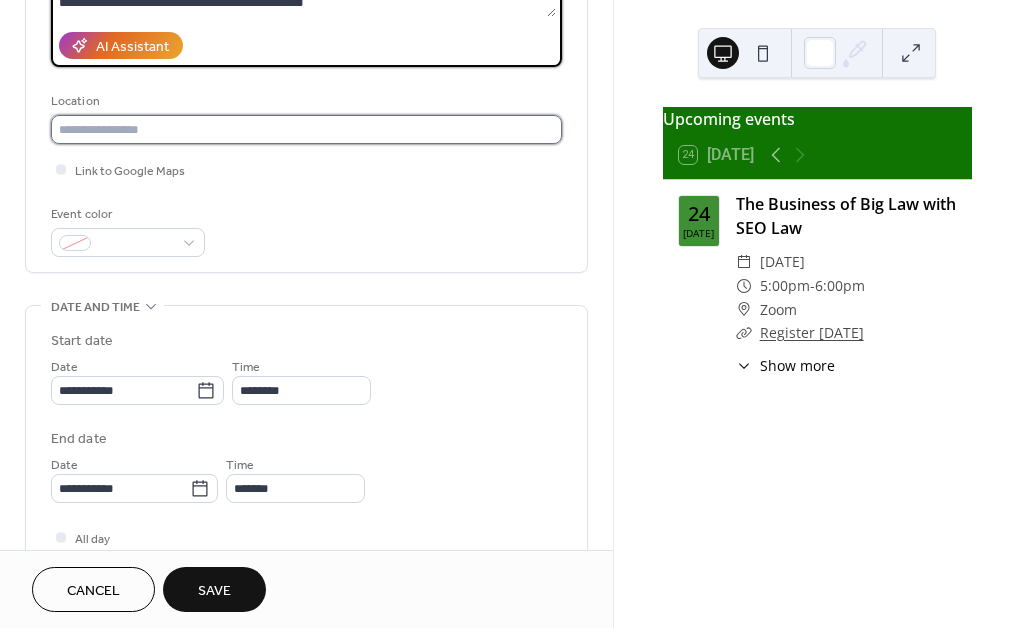 click at bounding box center [306, 129] 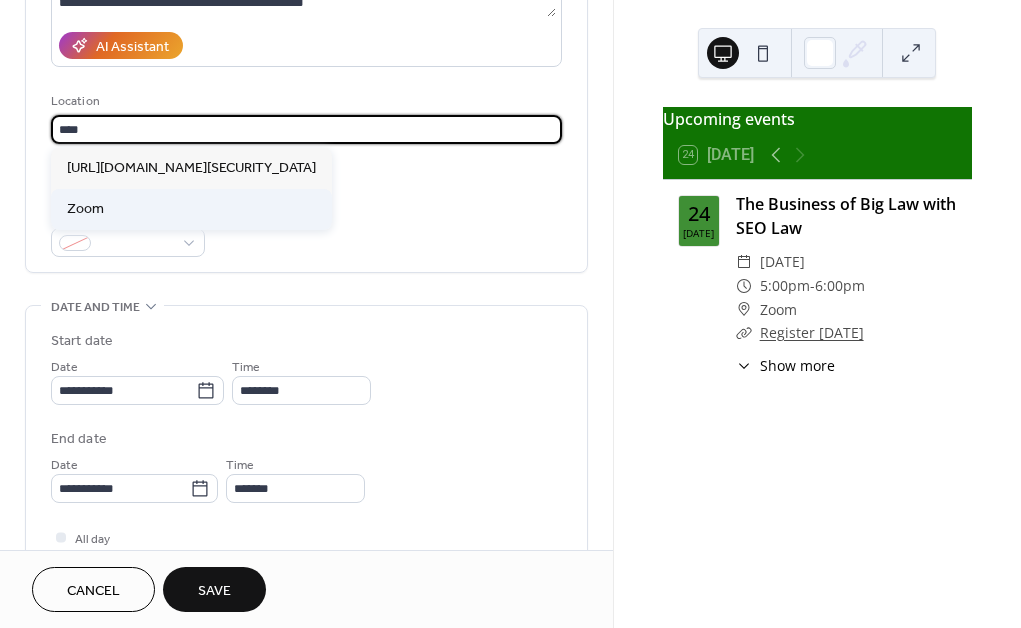 type on "****" 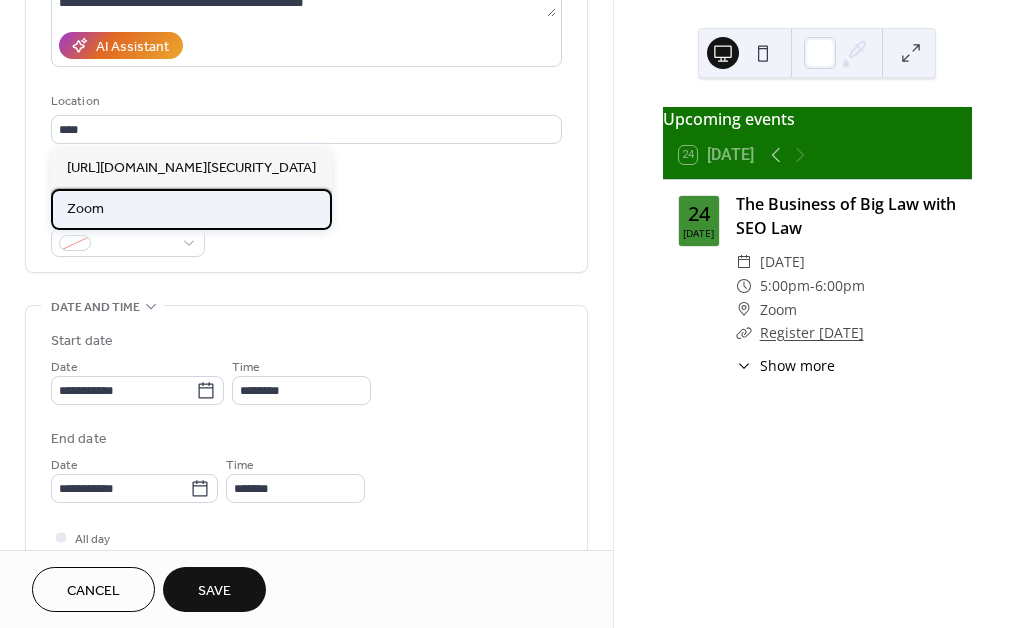 click on "Zoom" at bounding box center [85, 209] 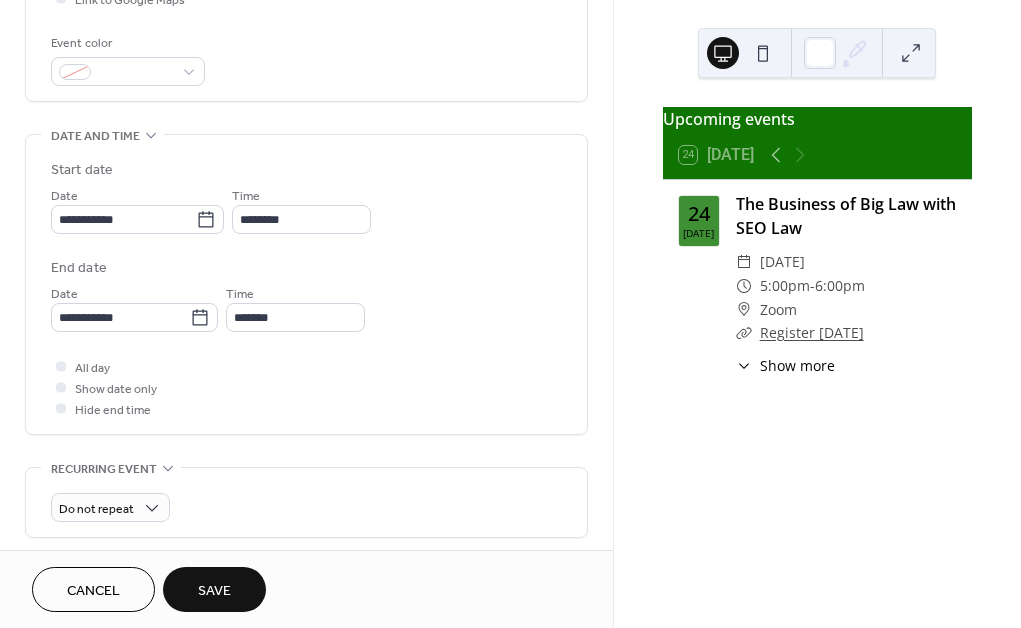 scroll, scrollTop: 521, scrollLeft: 0, axis: vertical 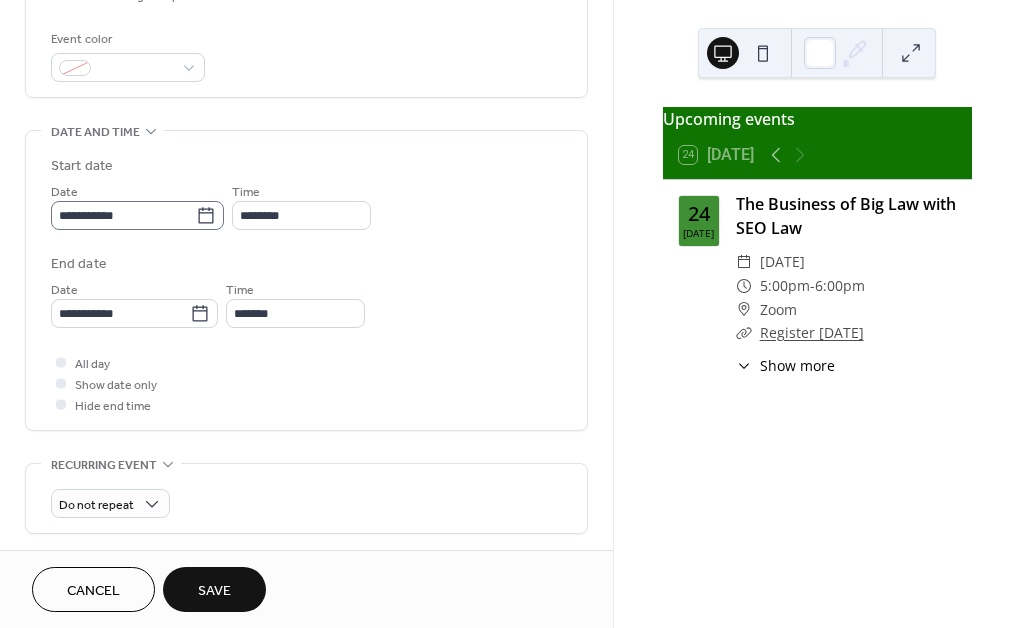 click 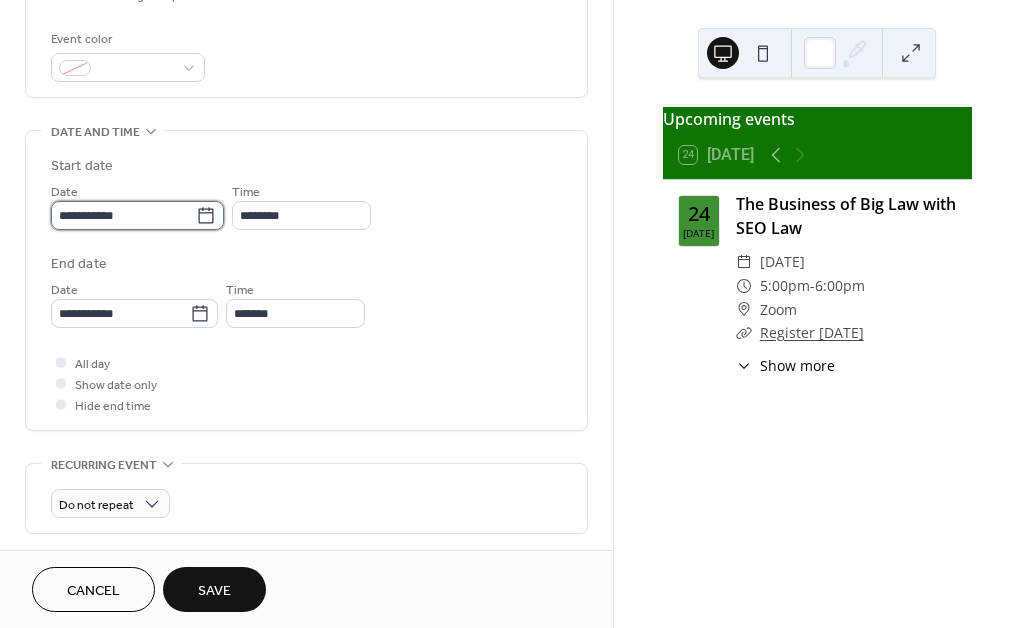 click on "**********" at bounding box center (123, 215) 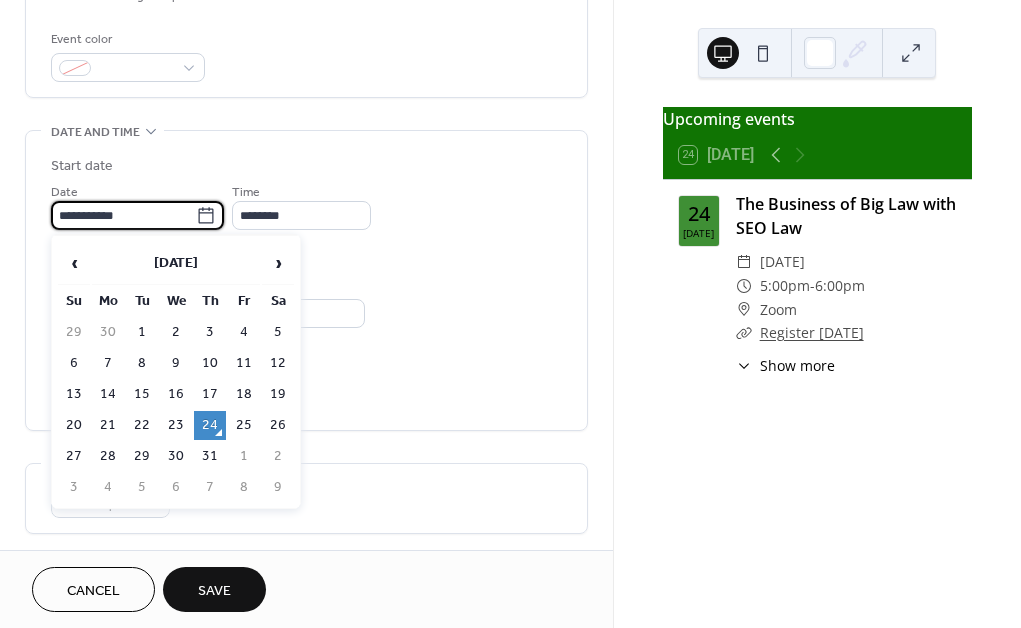click on "Start date" at bounding box center [306, 166] 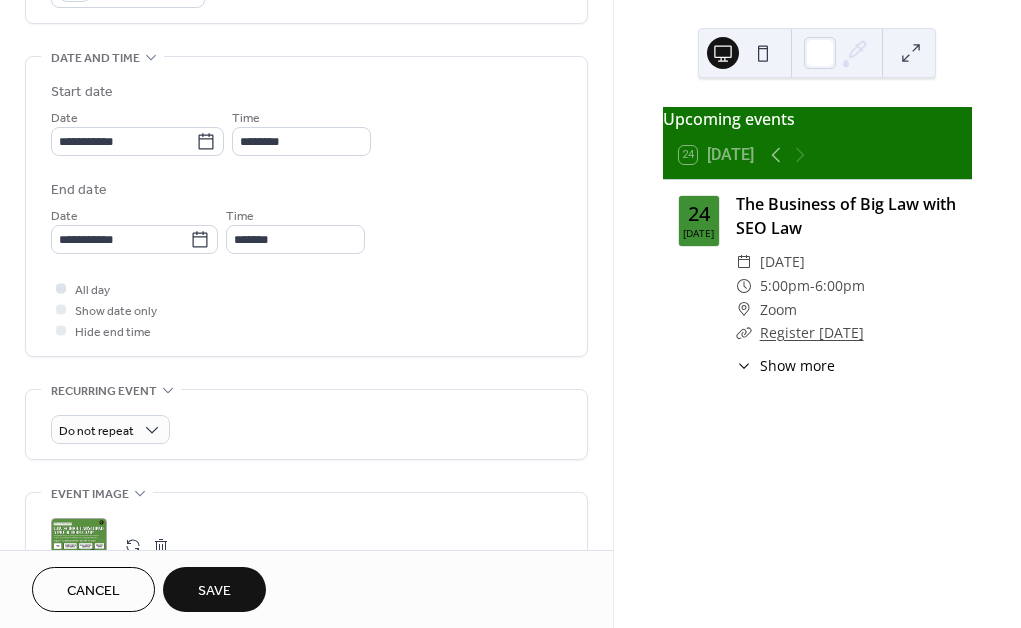scroll, scrollTop: 601, scrollLeft: 0, axis: vertical 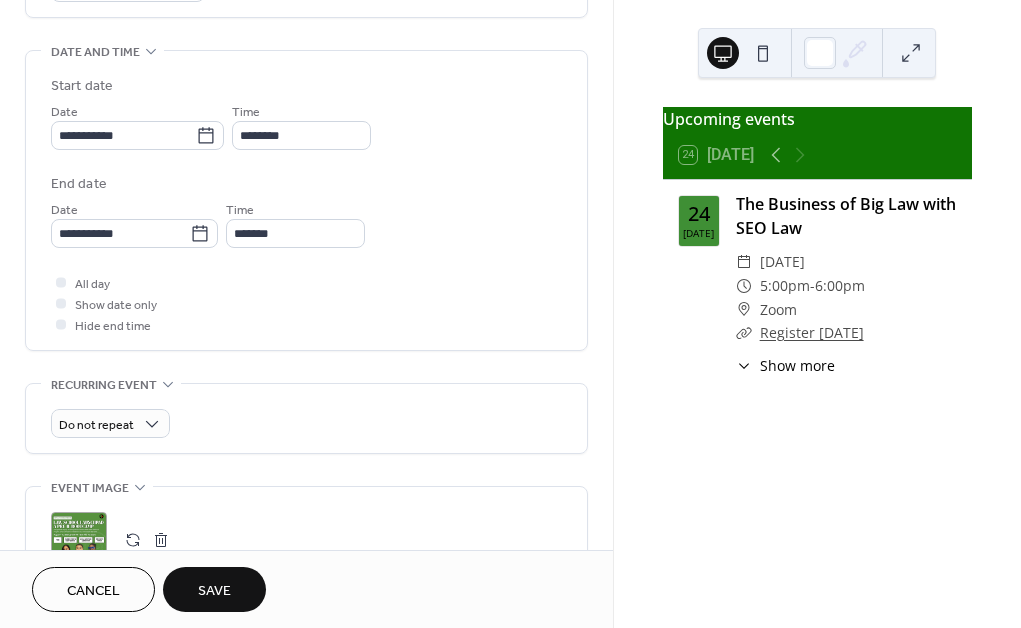click 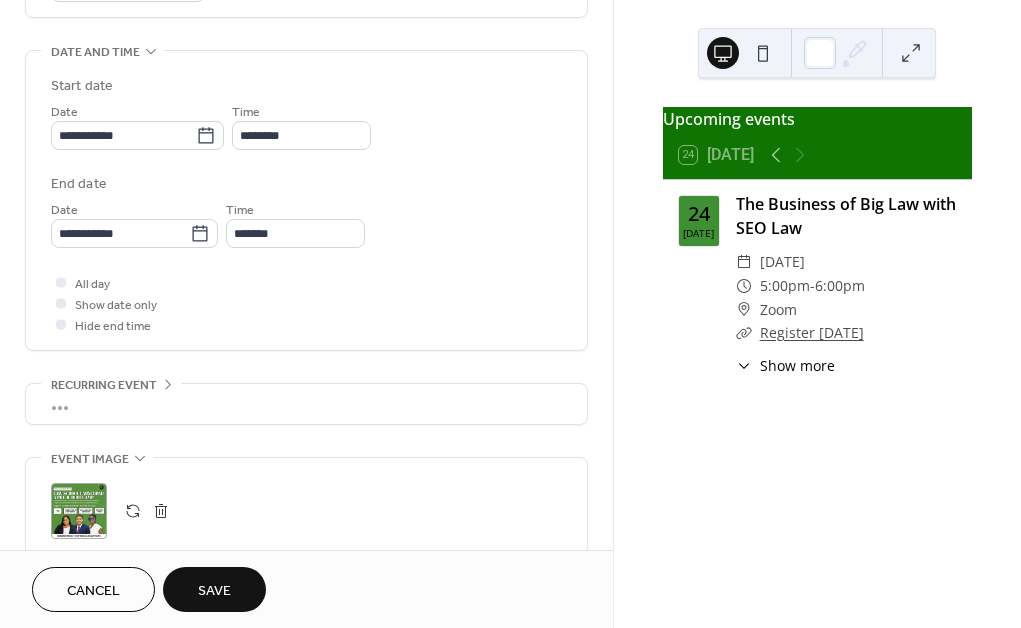 click on "•••" at bounding box center (306, 404) 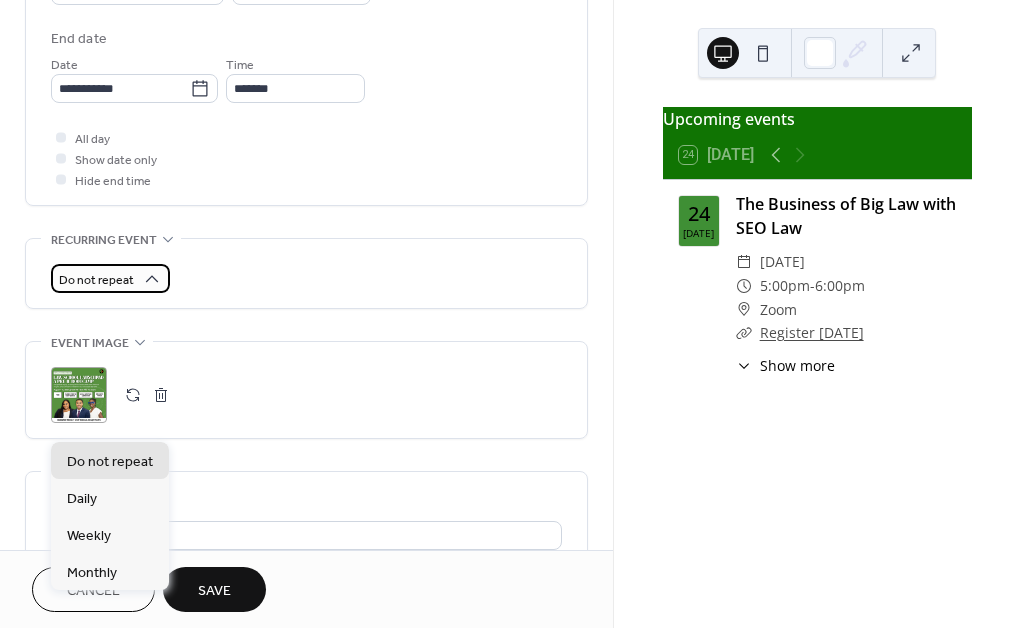 scroll, scrollTop: 762, scrollLeft: 0, axis: vertical 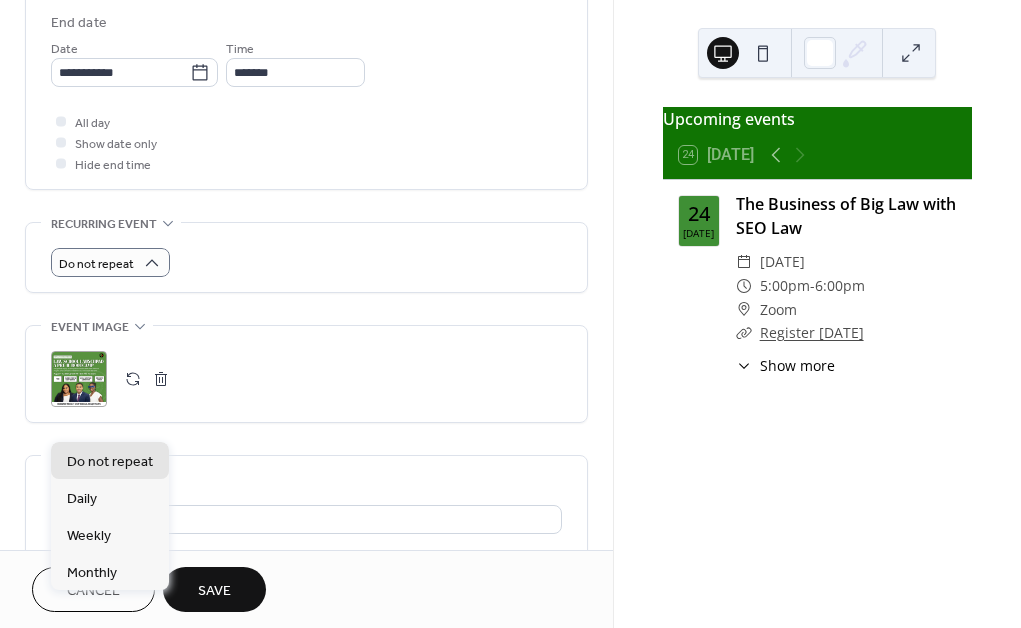 click on "**********" at bounding box center [306, 75] 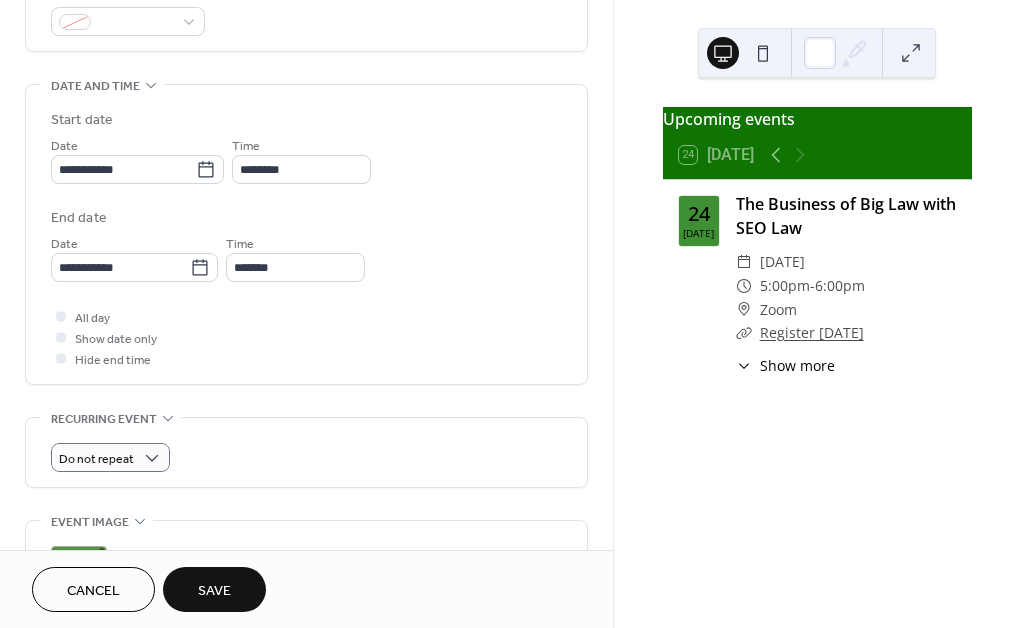 scroll, scrollTop: 557, scrollLeft: 0, axis: vertical 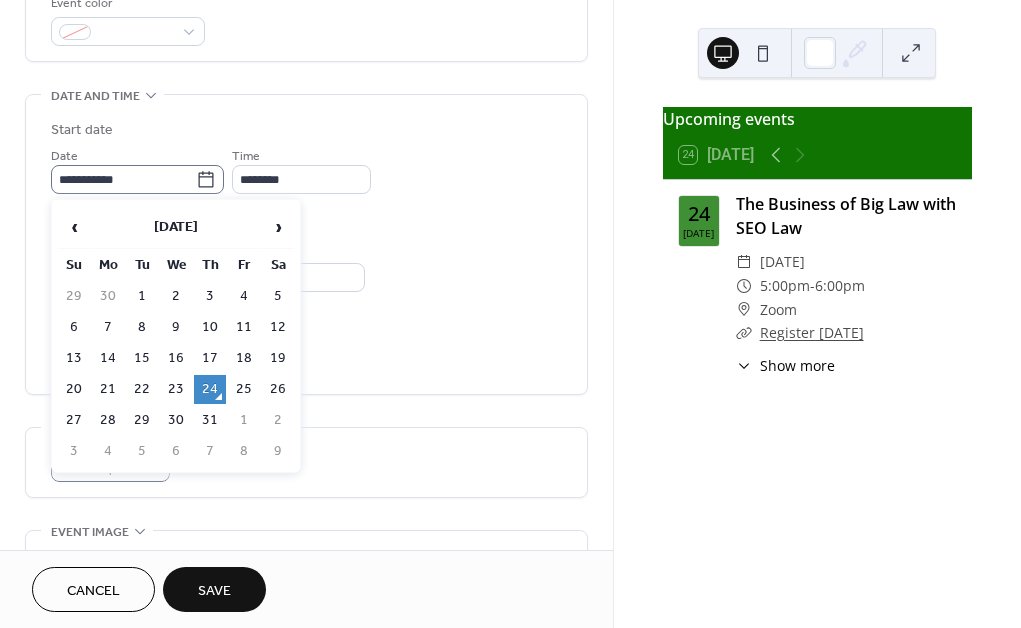 click 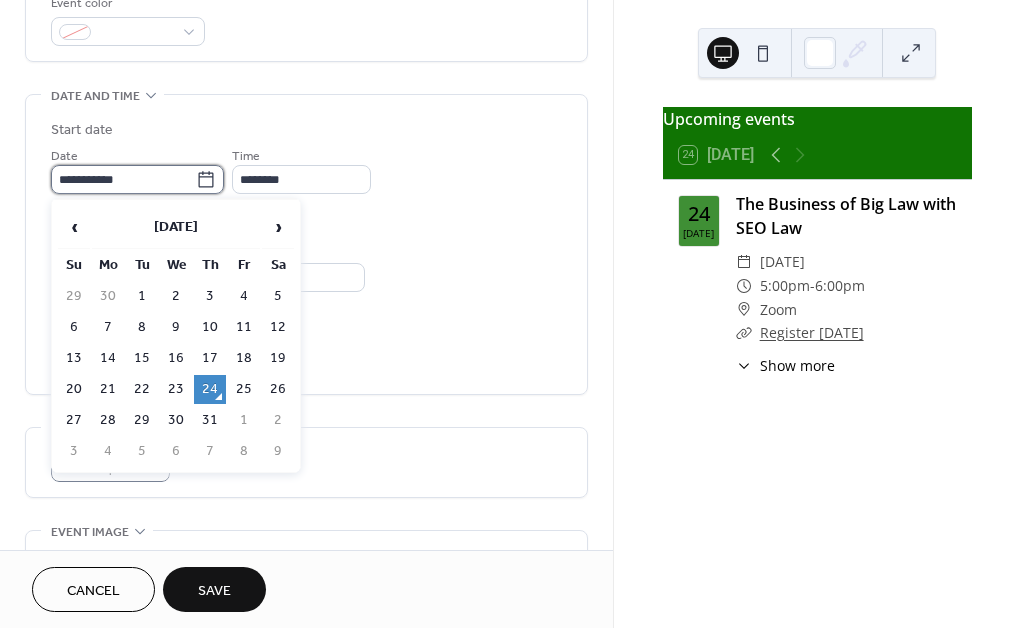 click on "**********" at bounding box center [123, 179] 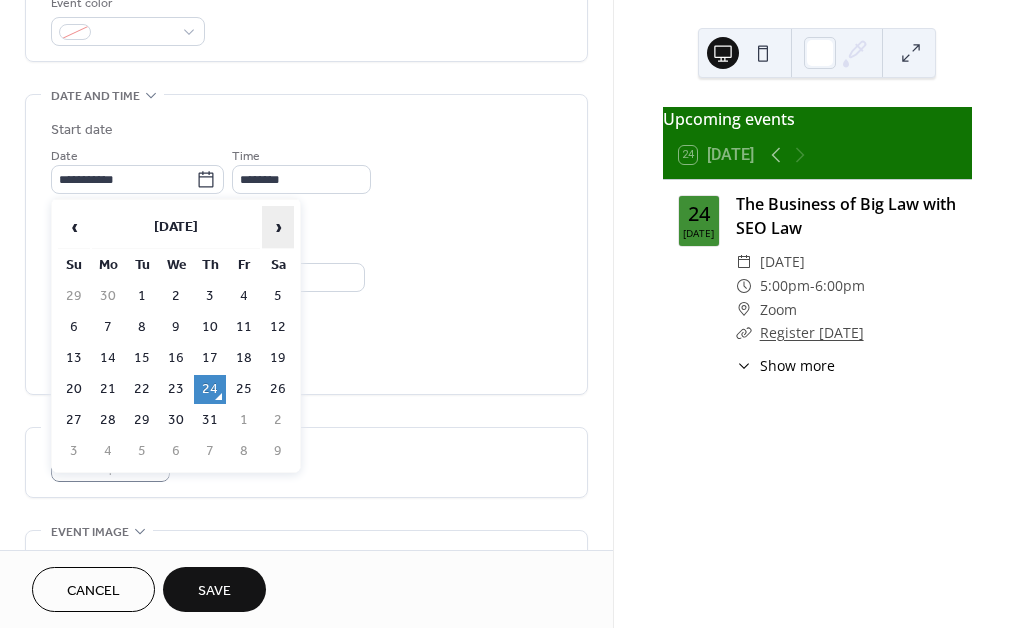 click on "›" at bounding box center [278, 227] 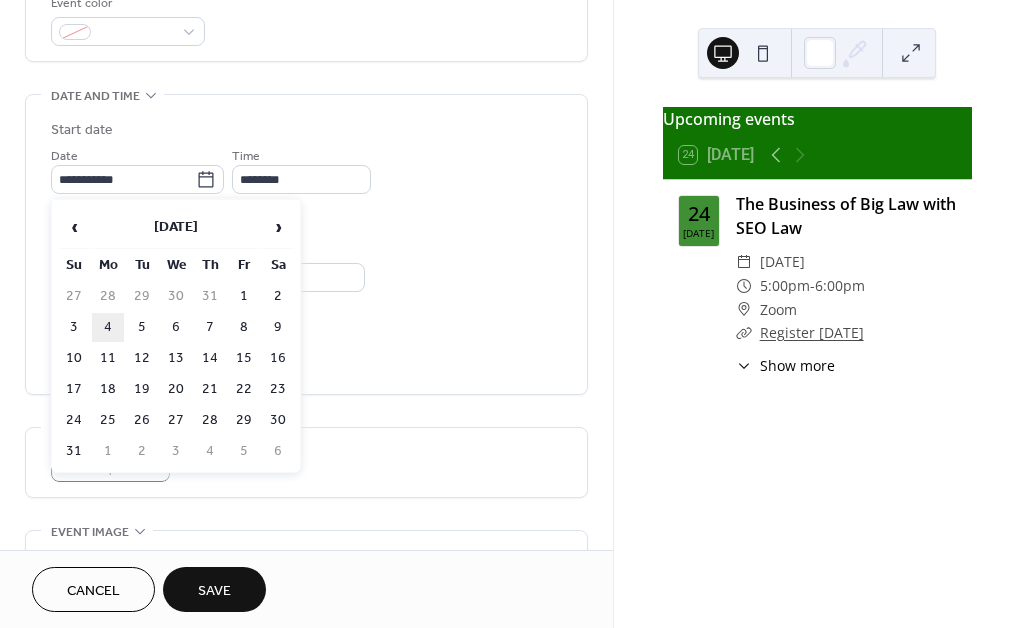 click on "4" at bounding box center [108, 327] 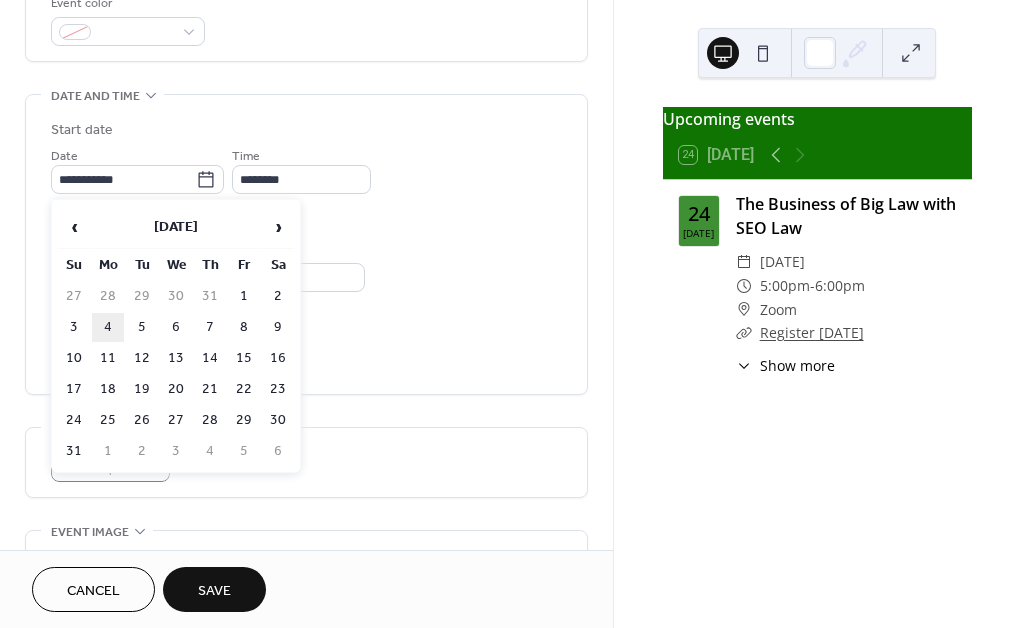 type on "**********" 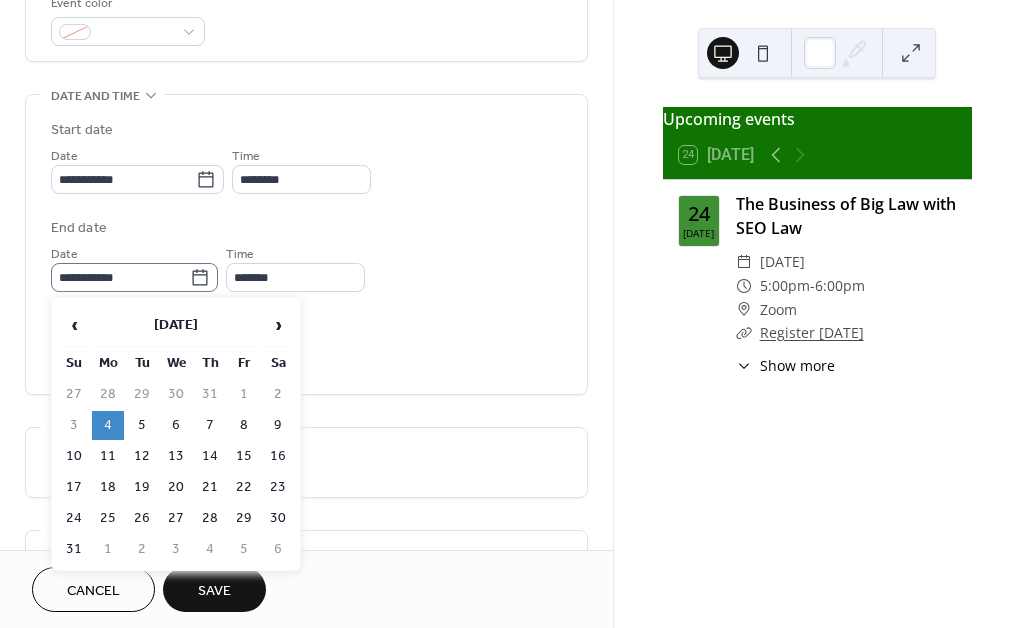 click 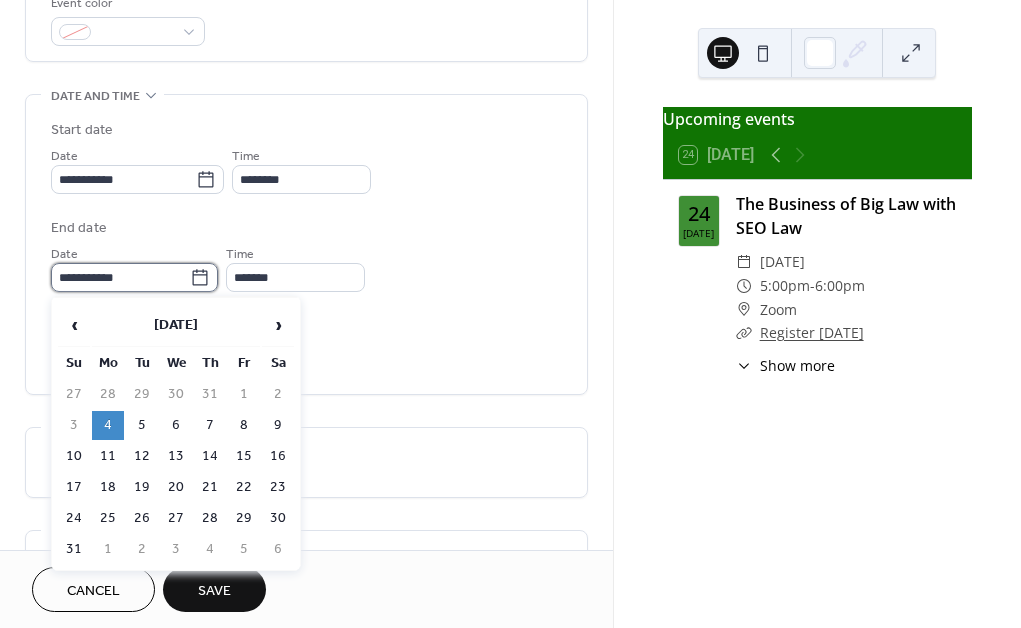 click on "**********" at bounding box center (120, 277) 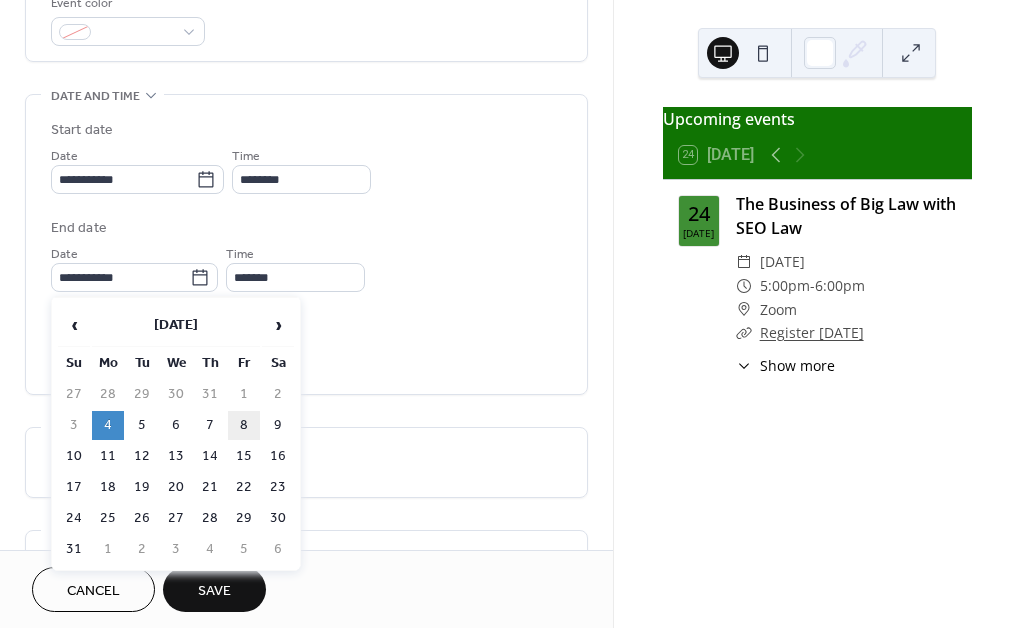 click on "8" at bounding box center [244, 425] 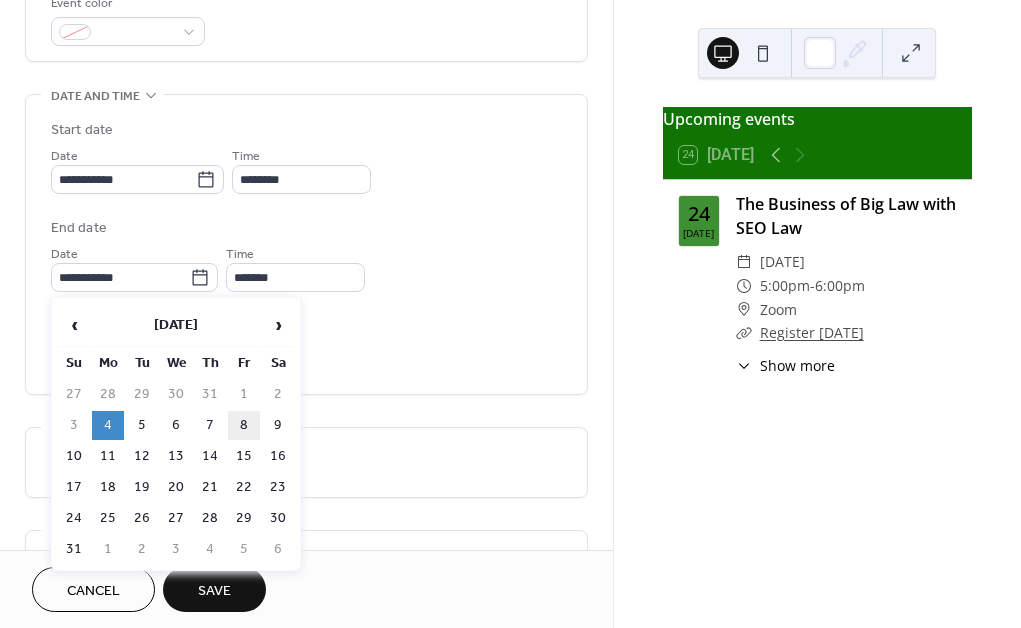 type on "**********" 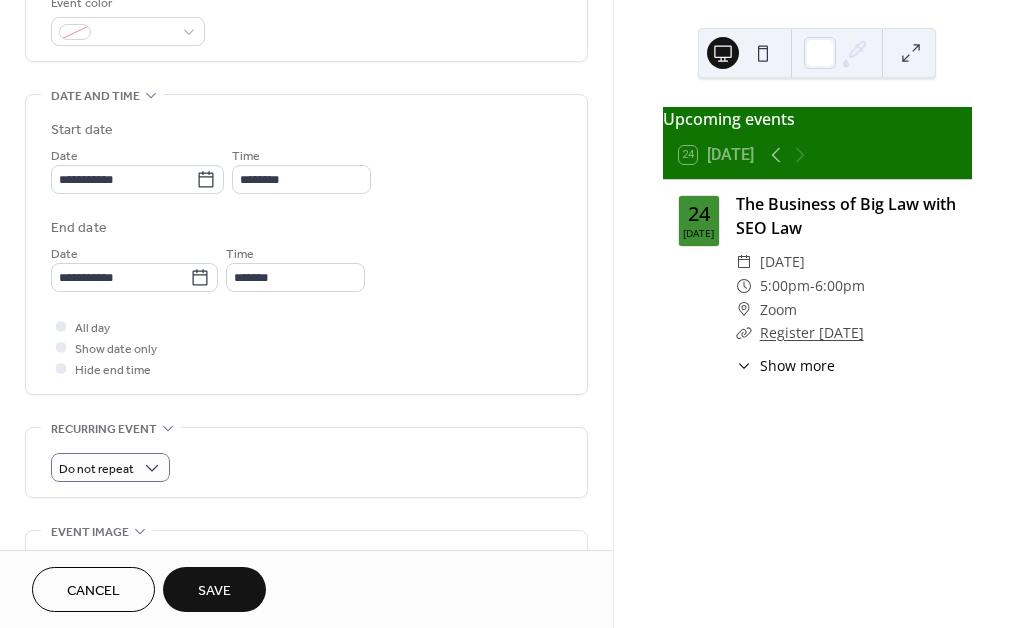 click on "Time ********" at bounding box center (301, 169) 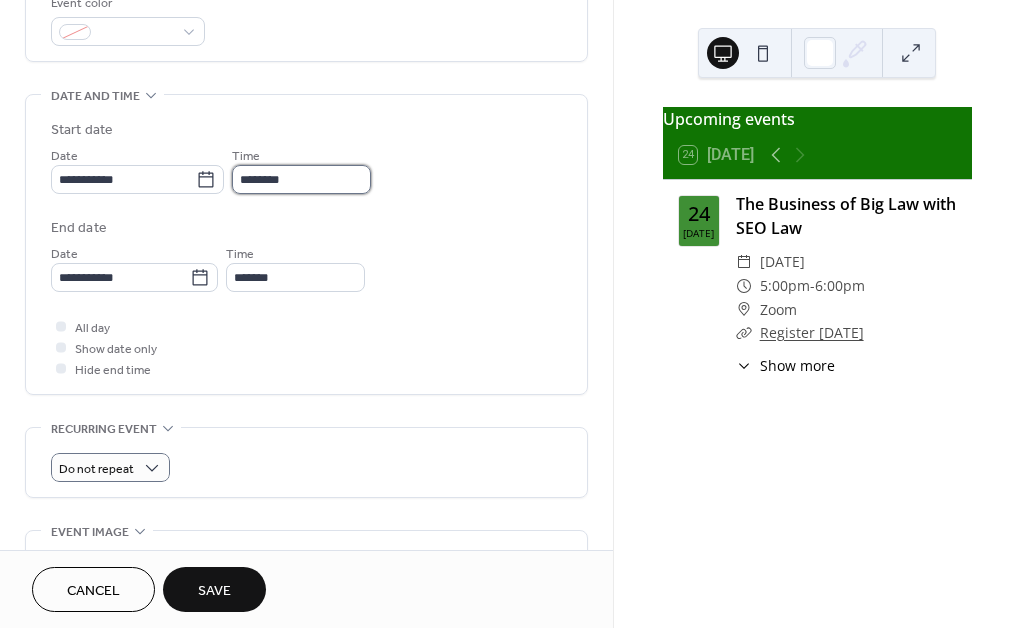 click on "********" at bounding box center [301, 179] 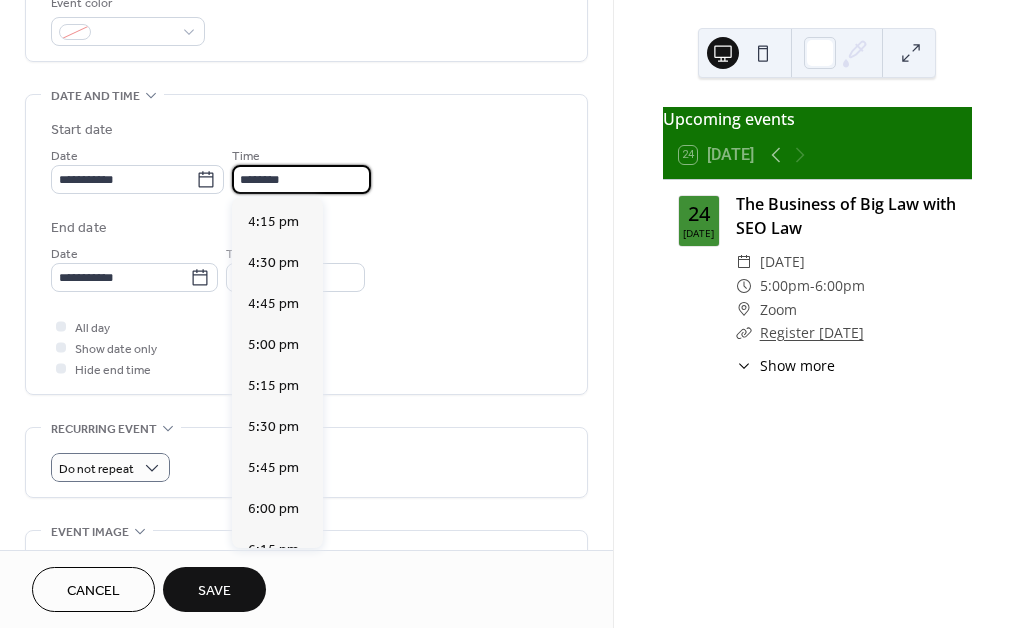 scroll, scrollTop: 2688, scrollLeft: 0, axis: vertical 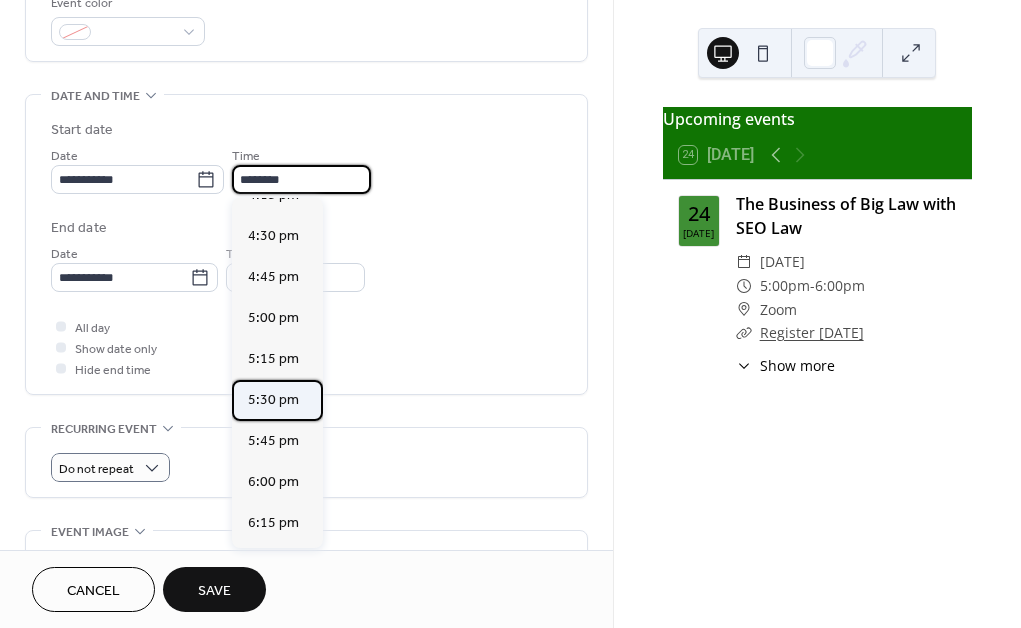 click on "5:30 pm" at bounding box center (273, 400) 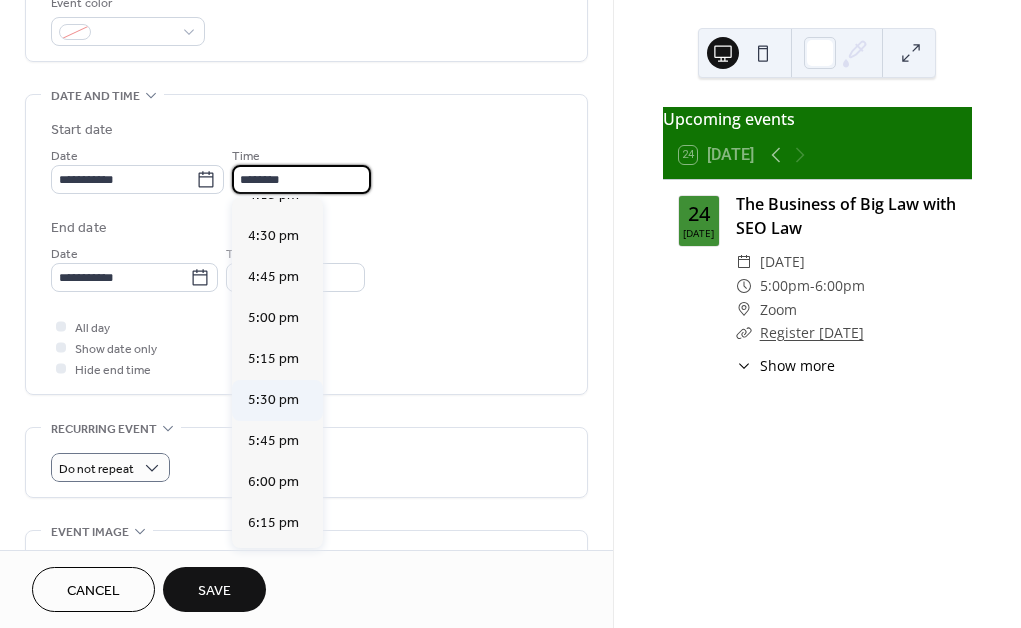 type on "*******" 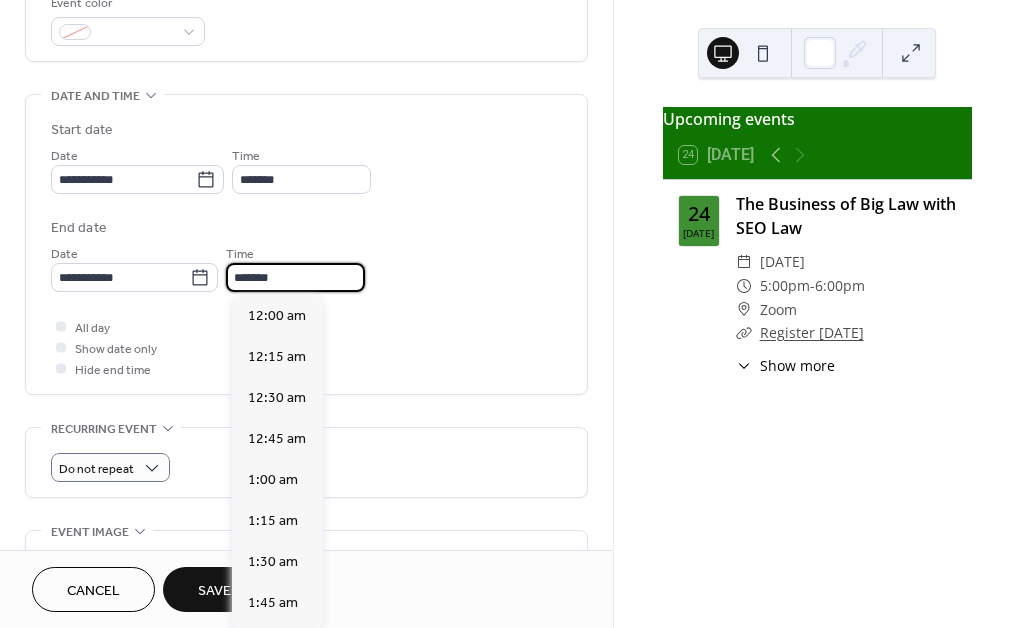 click on "*******" at bounding box center (295, 277) 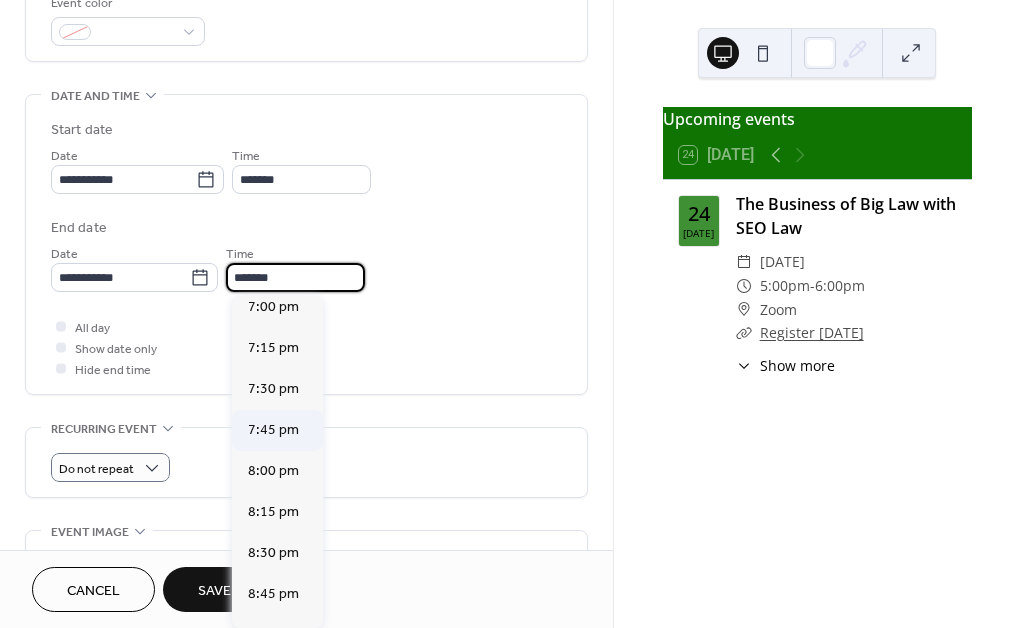 scroll, scrollTop: 3130, scrollLeft: 0, axis: vertical 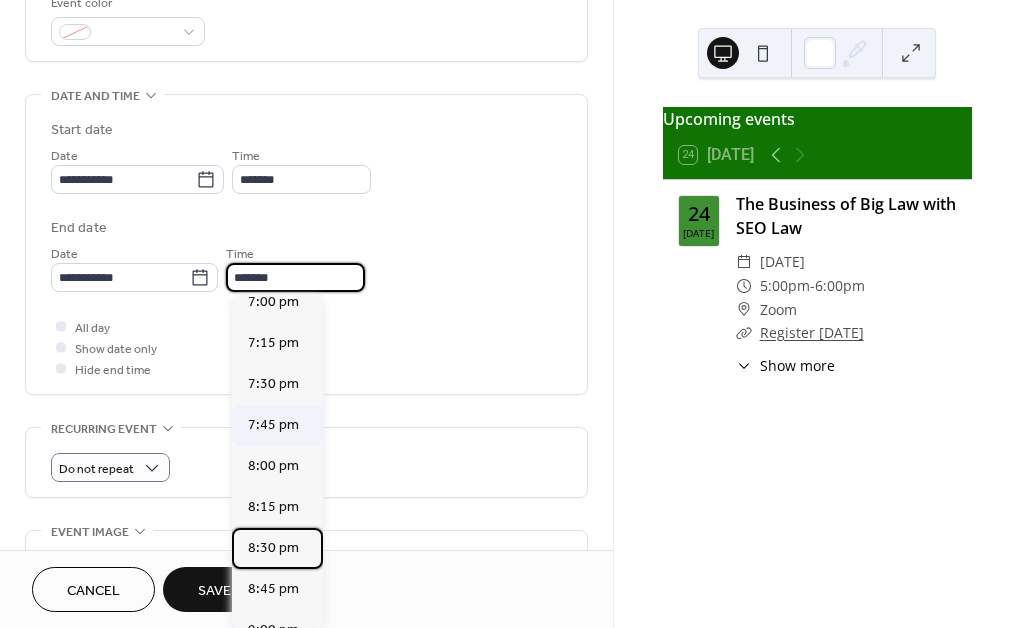 click on "8:30 pm" at bounding box center [273, 548] 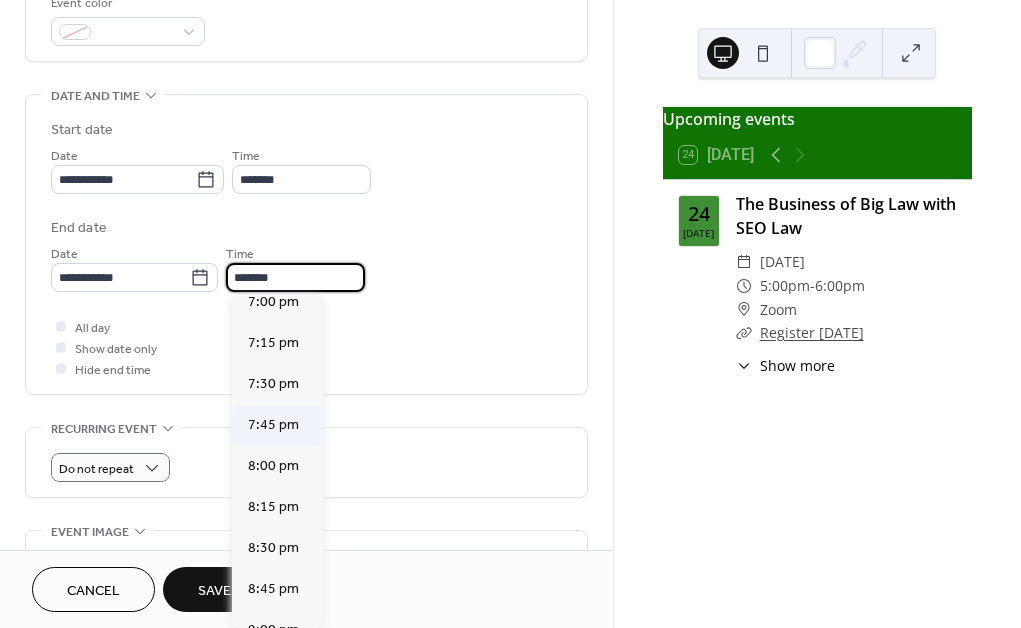 type on "*******" 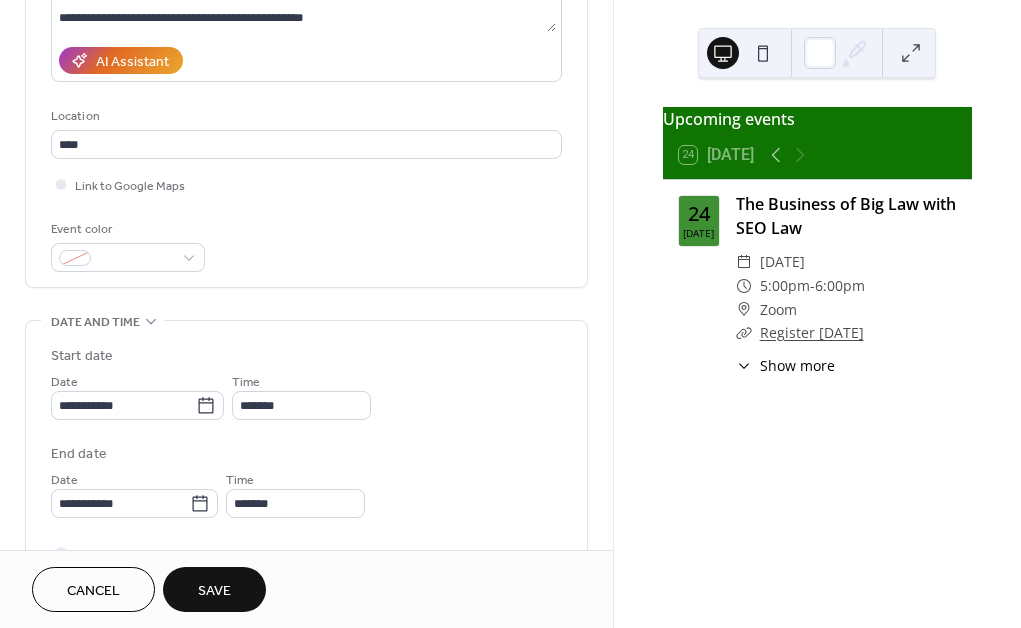 scroll, scrollTop: 0, scrollLeft: 0, axis: both 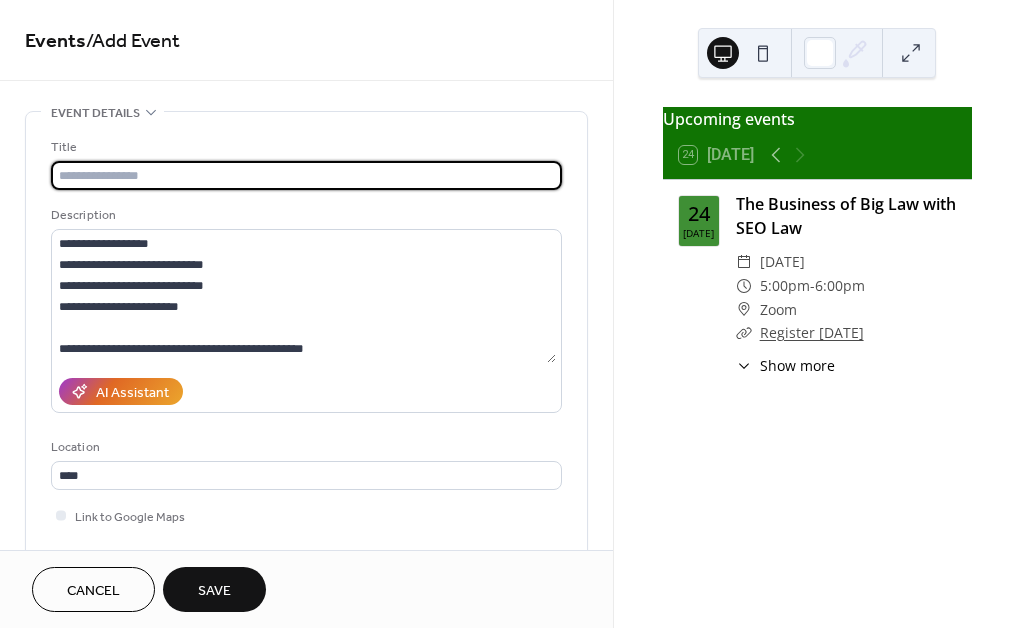 click at bounding box center [306, 175] 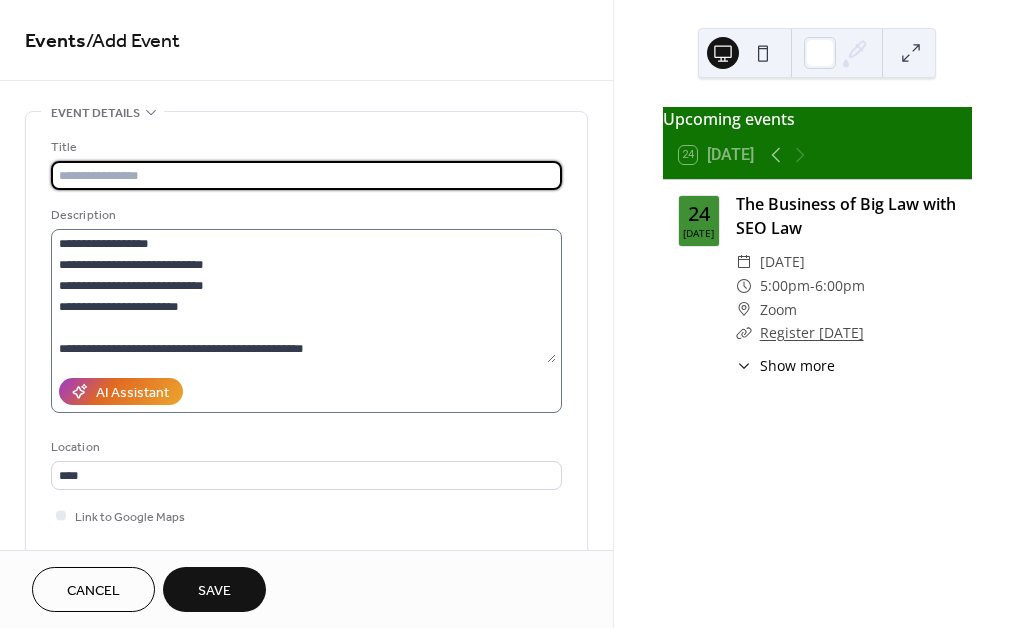 scroll, scrollTop: 0, scrollLeft: 0, axis: both 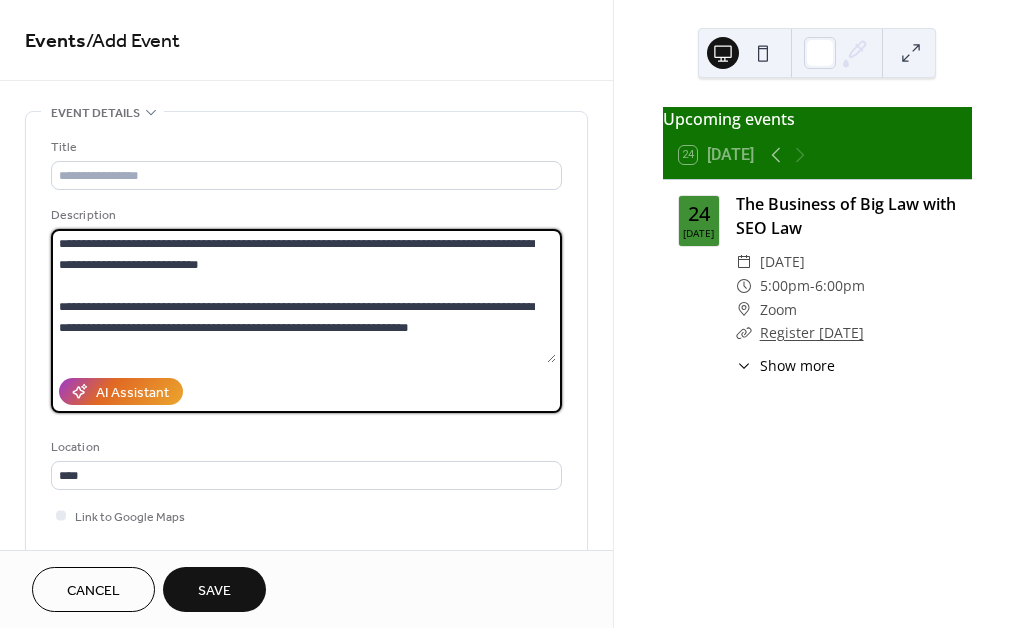 drag, startPoint x: 222, startPoint y: 244, endPoint x: 342, endPoint y: 240, distance: 120.06665 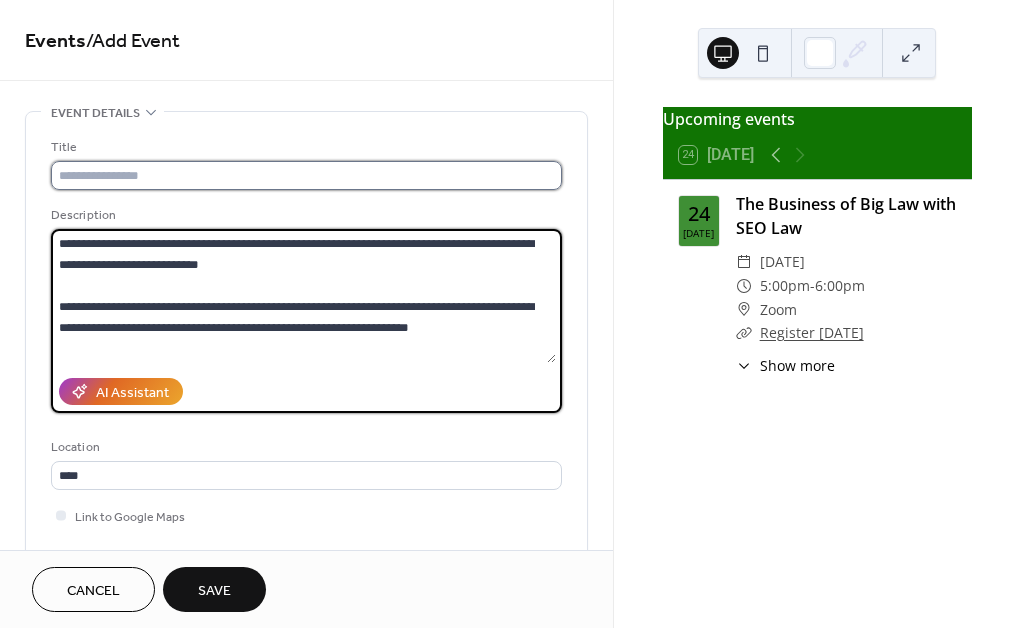 click at bounding box center (306, 175) 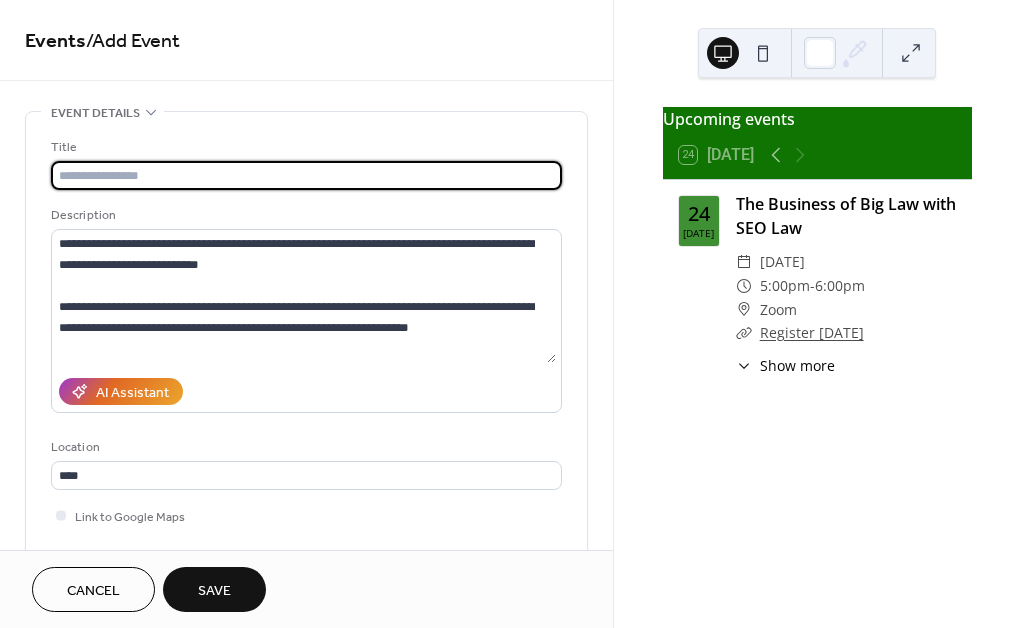 paste on "**********" 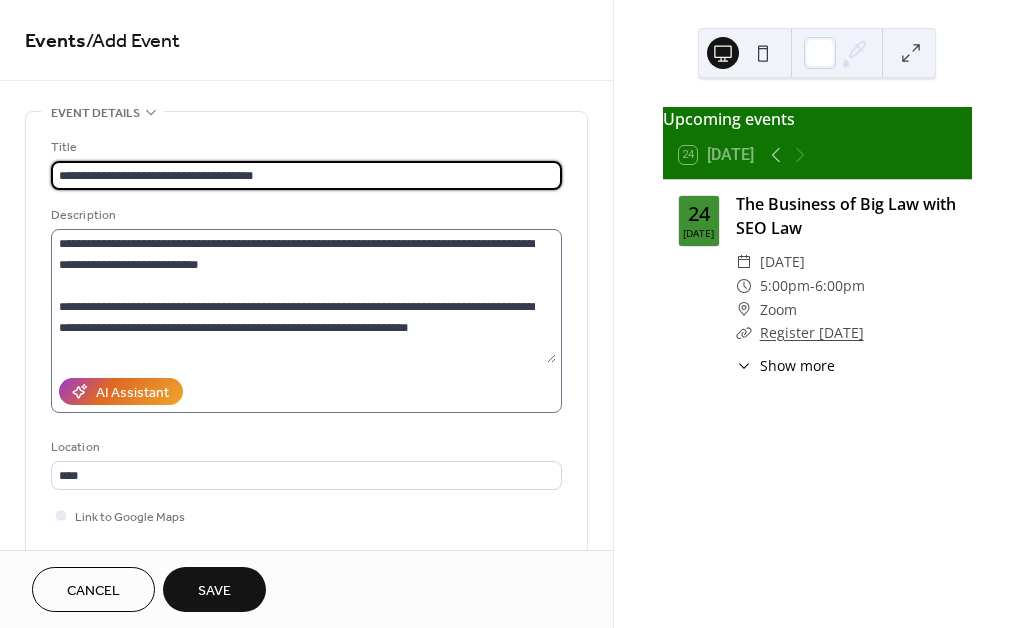 scroll, scrollTop: 126, scrollLeft: 0, axis: vertical 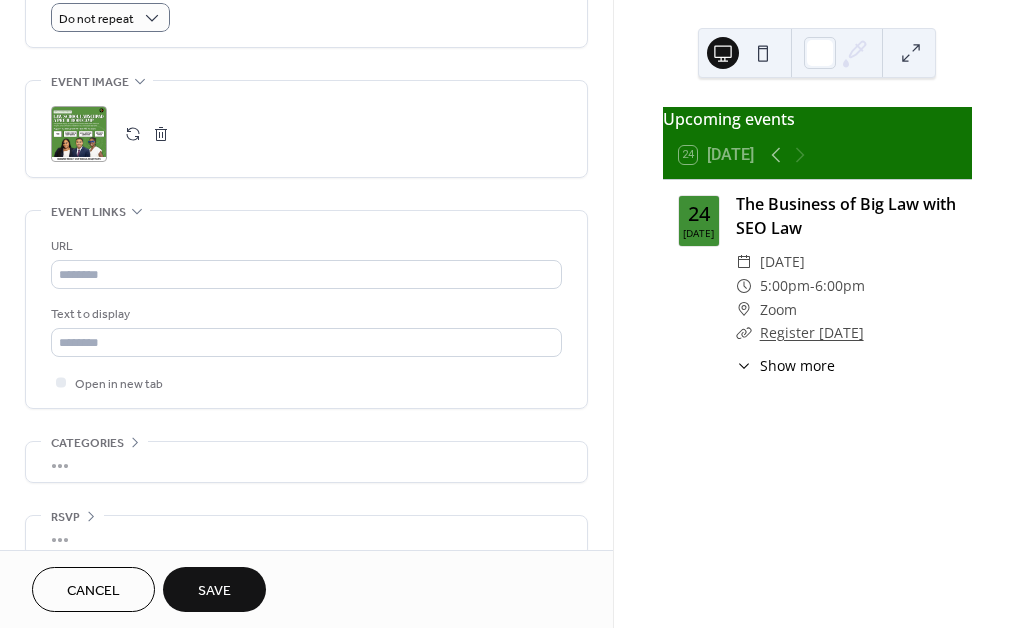 type on "**********" 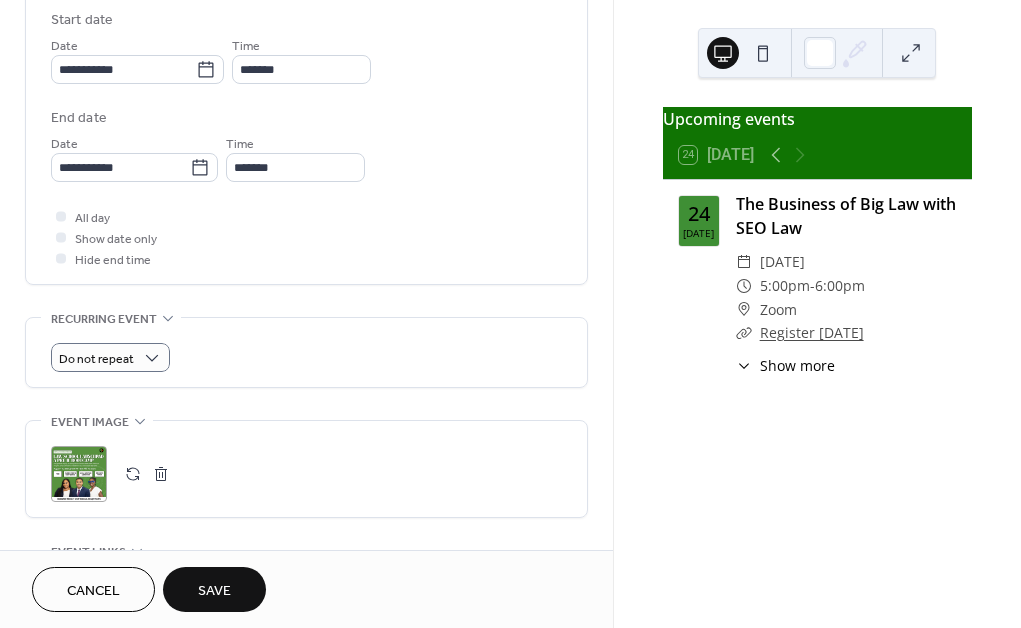 scroll, scrollTop: 676, scrollLeft: 0, axis: vertical 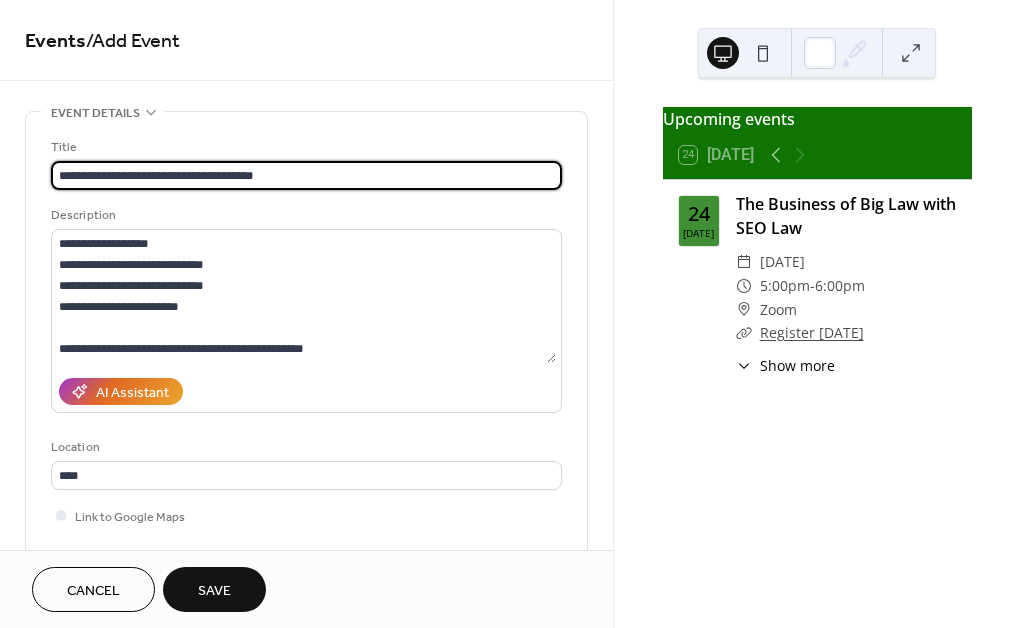 click on "**********" at bounding box center [306, 175] 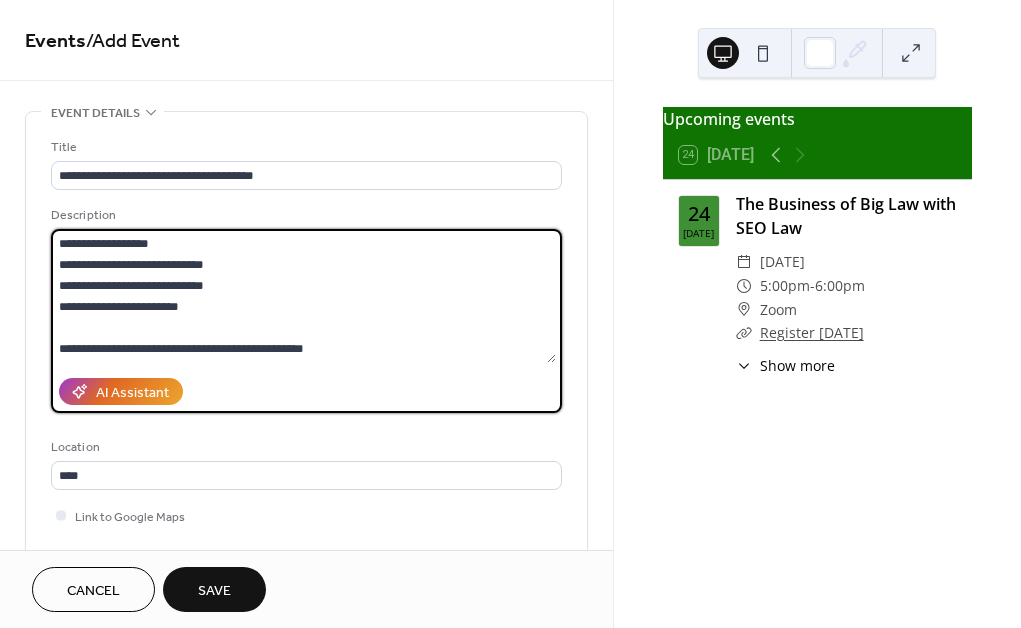 click on "**********" at bounding box center (303, 296) 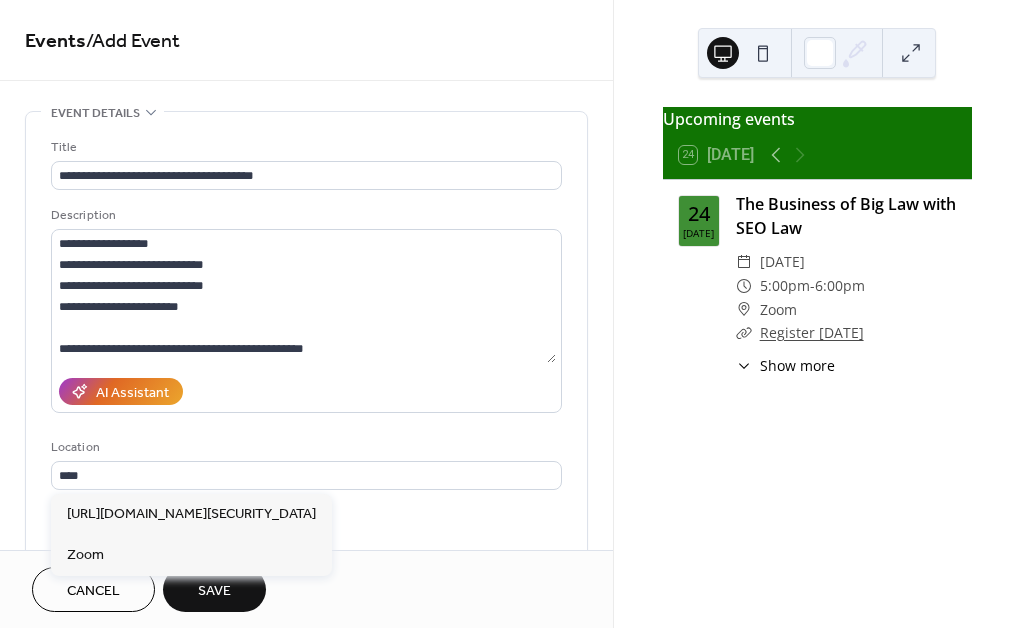 click on "**********" at bounding box center (306, 370) 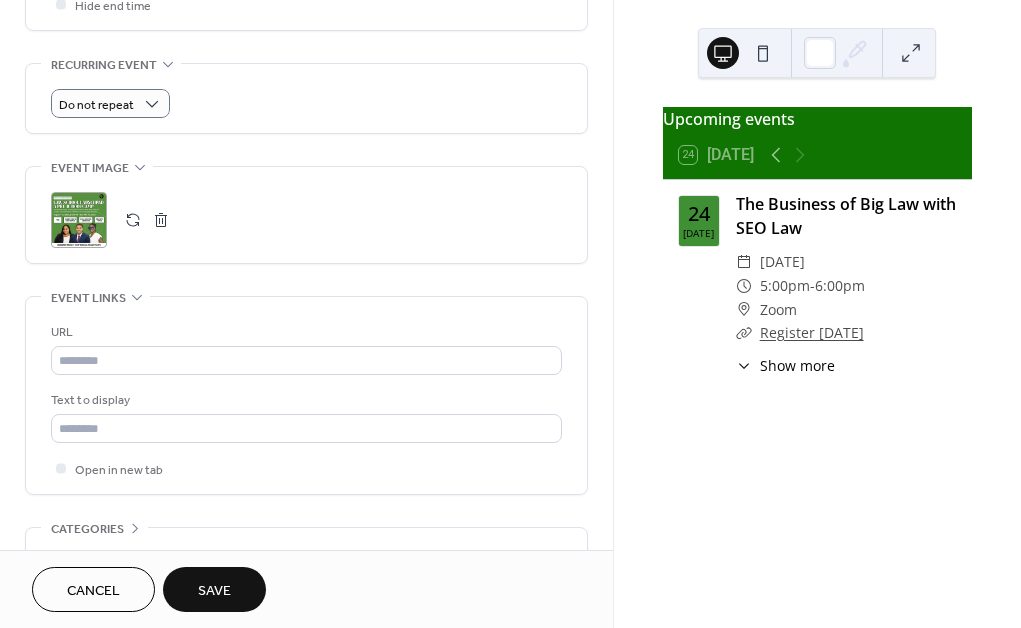 scroll, scrollTop: 991, scrollLeft: 0, axis: vertical 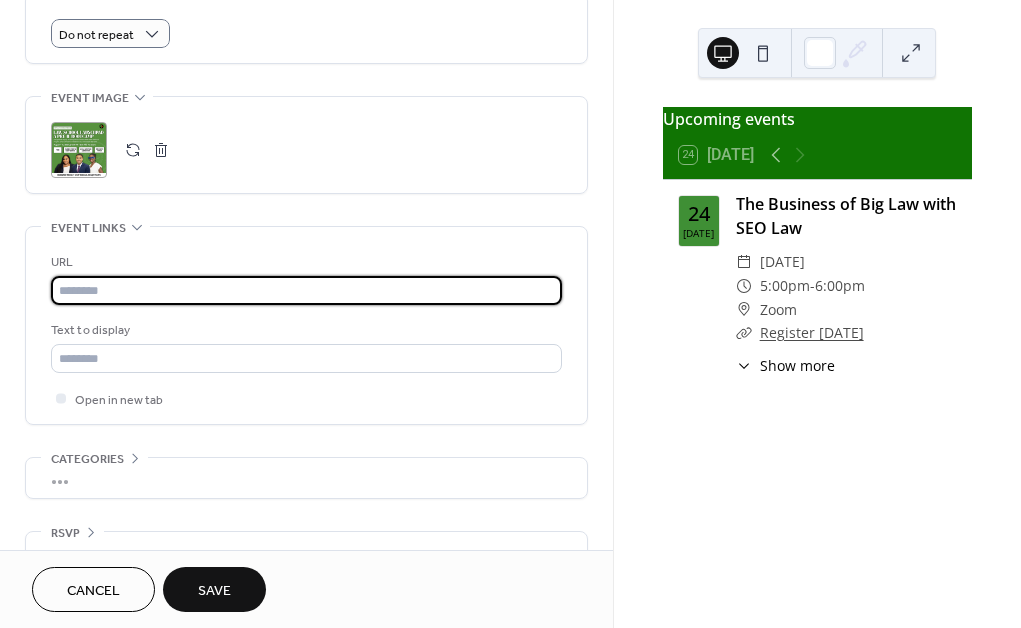 click at bounding box center [306, 290] 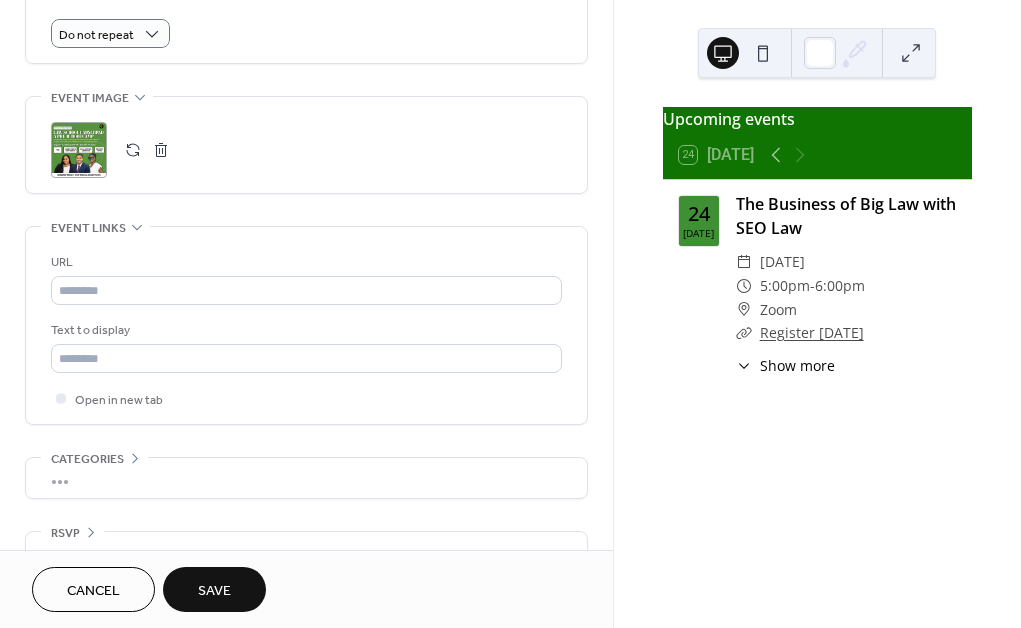 click on "**********" at bounding box center (306, -144) 